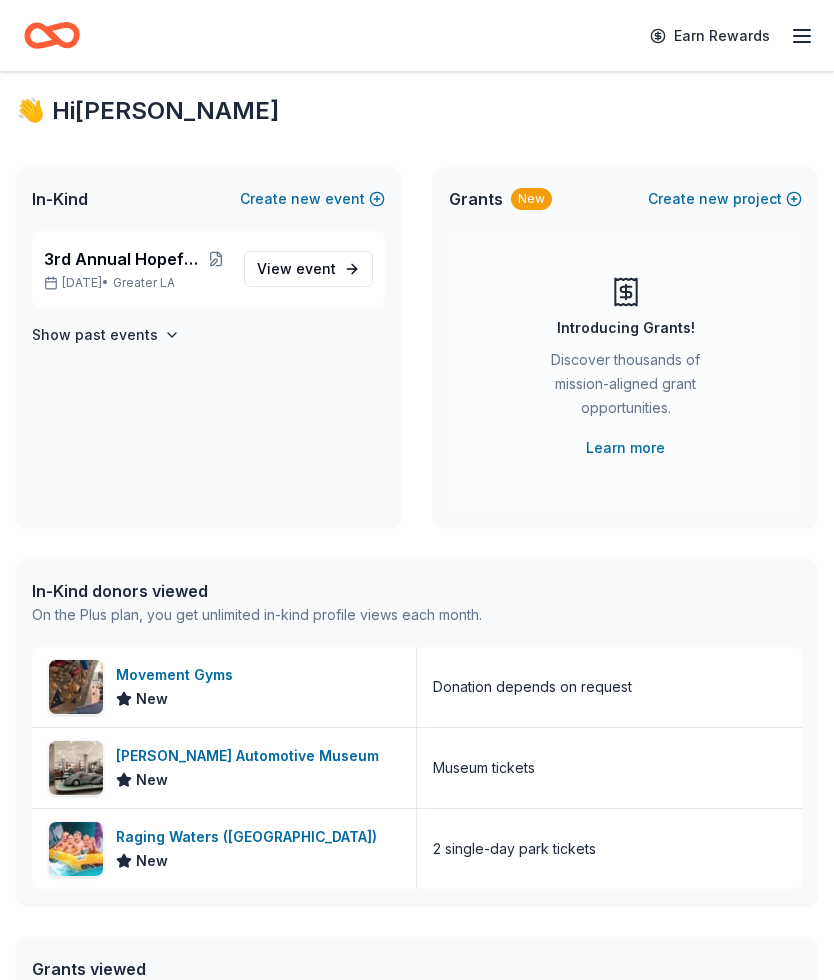 scroll, scrollTop: 0, scrollLeft: 0, axis: both 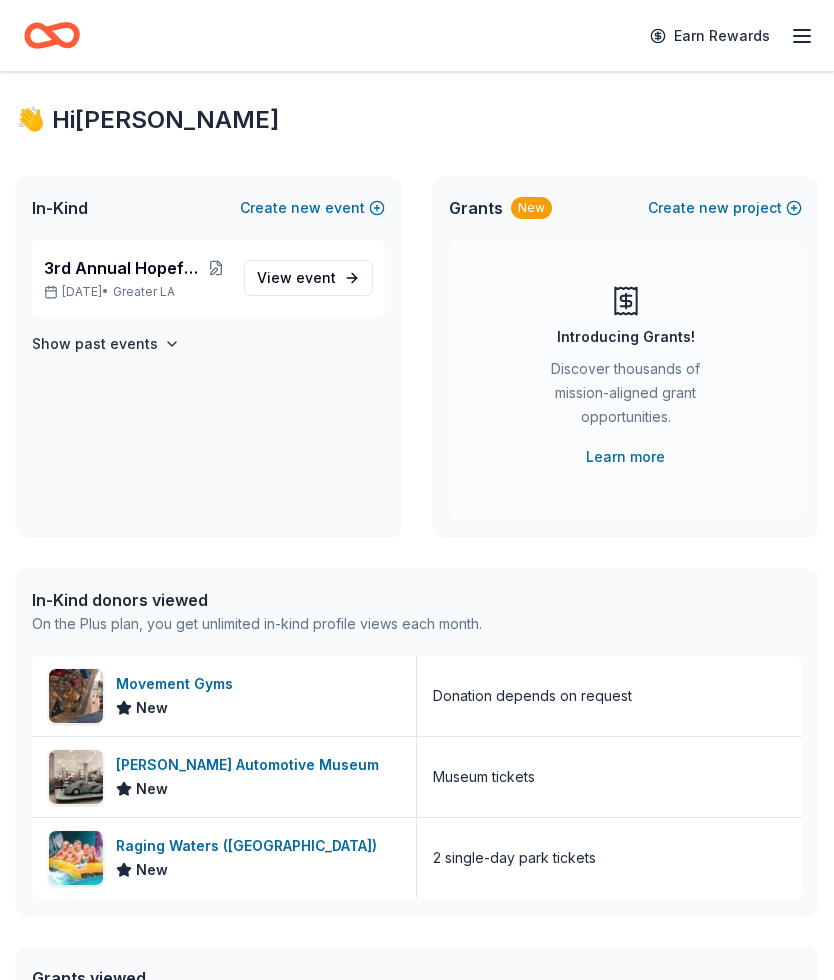 click on "Learn more" at bounding box center [625, 457] 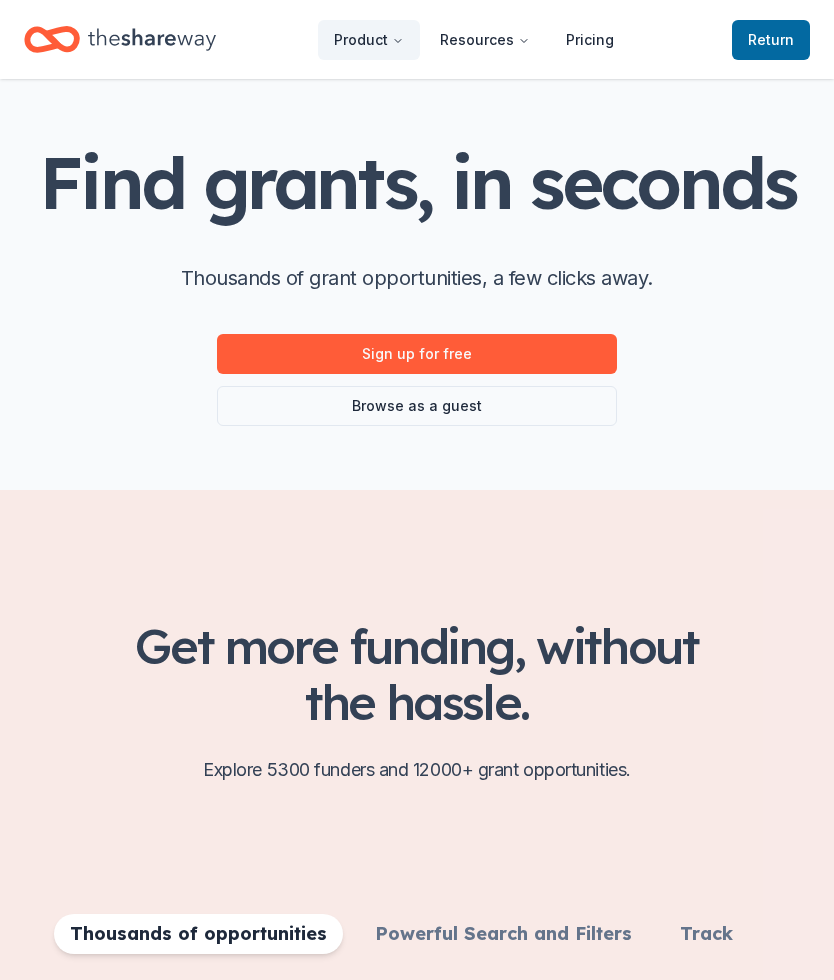 scroll, scrollTop: 0, scrollLeft: 0, axis: both 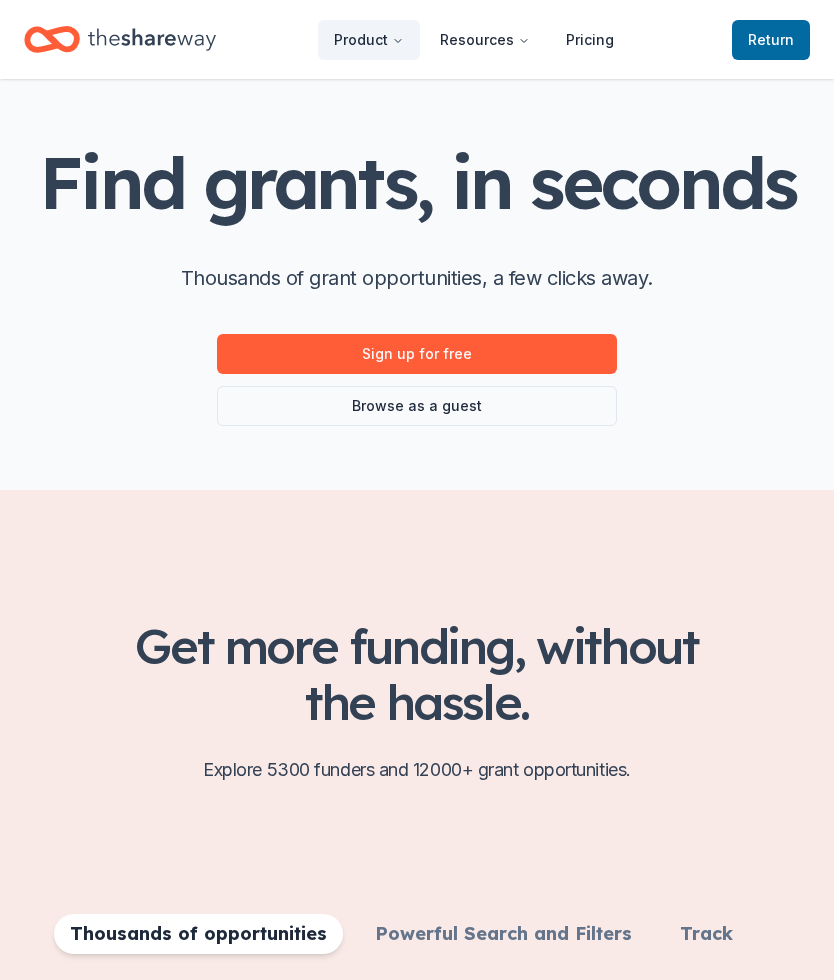click on "Sign up for free" at bounding box center (417, 354) 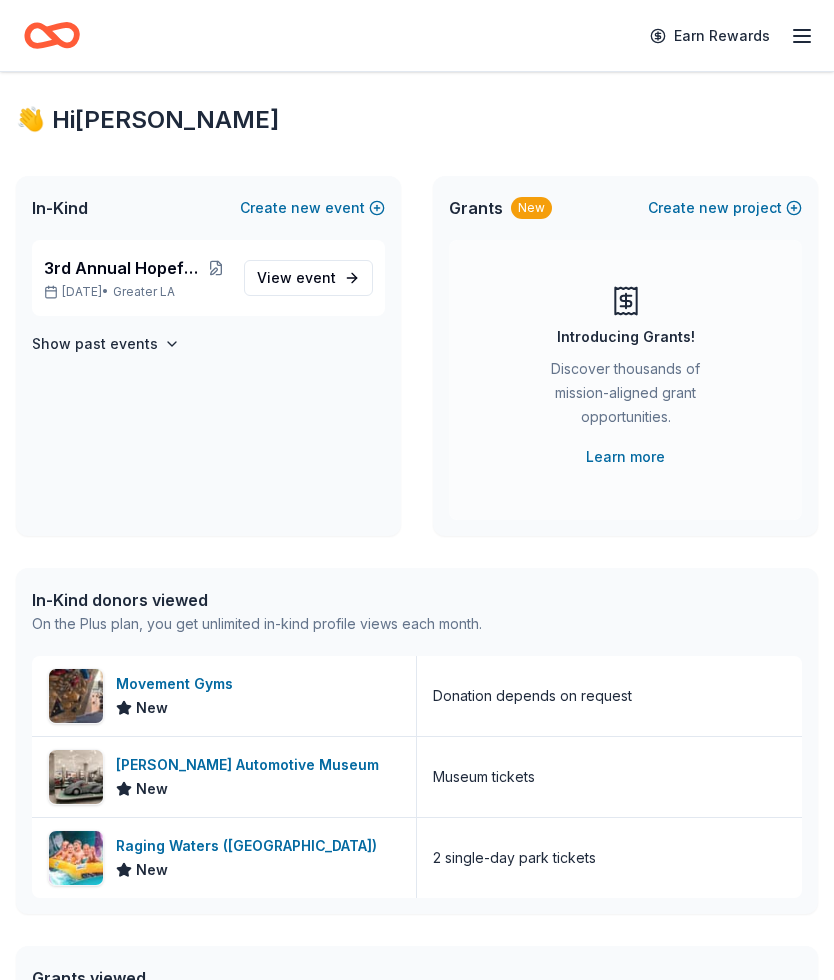 click on "New" at bounding box center [531, 208] 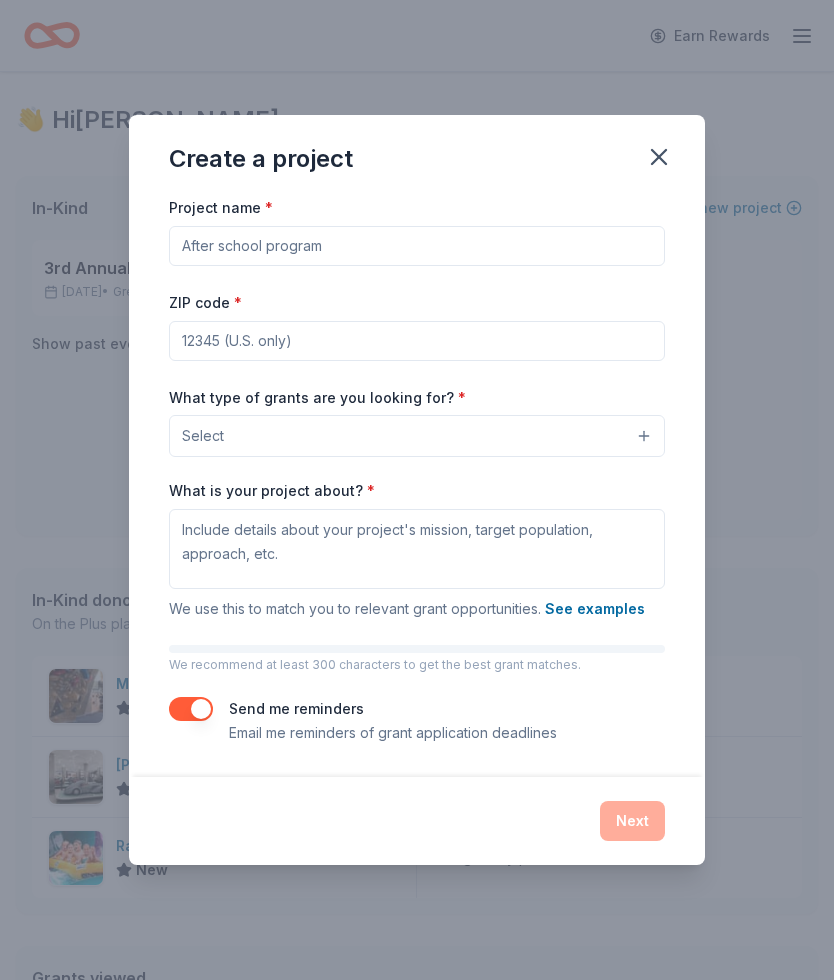 click on "Project name *" at bounding box center [417, 246] 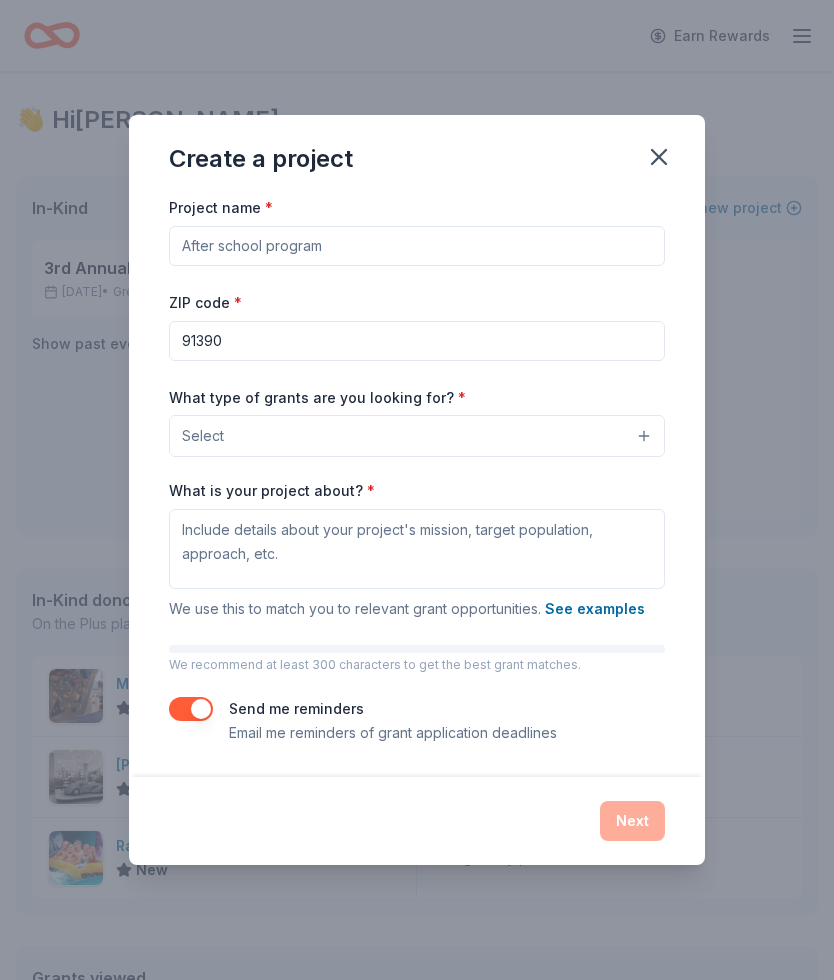 type on "91390" 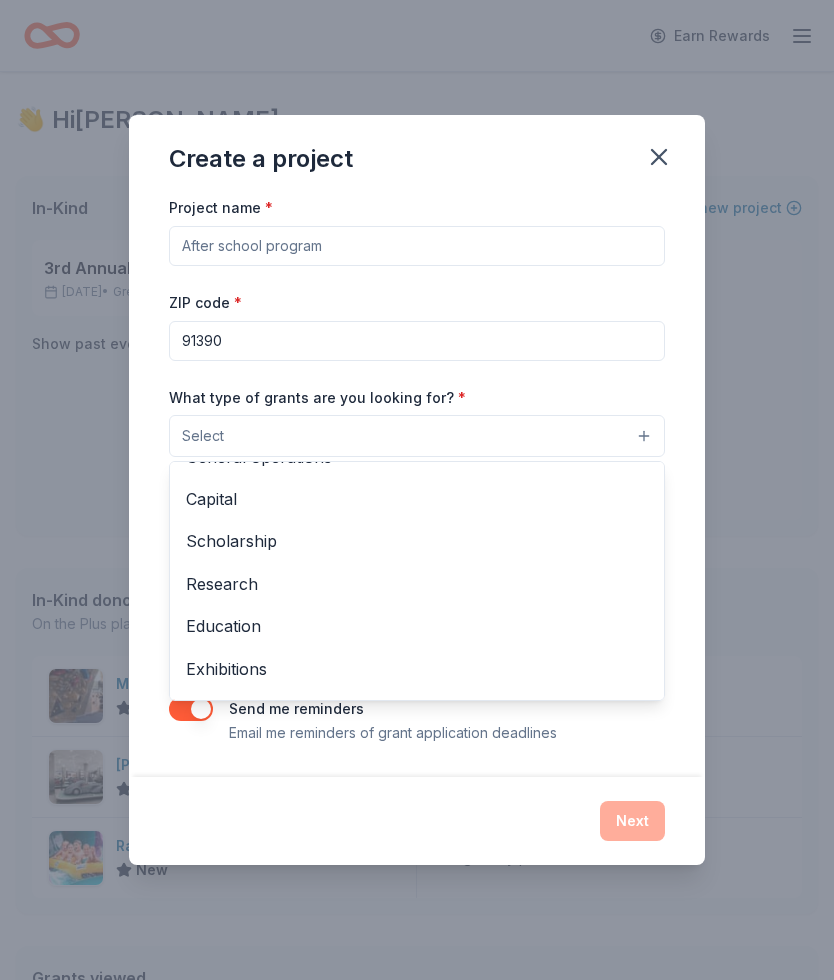 scroll, scrollTop: 87, scrollLeft: 0, axis: vertical 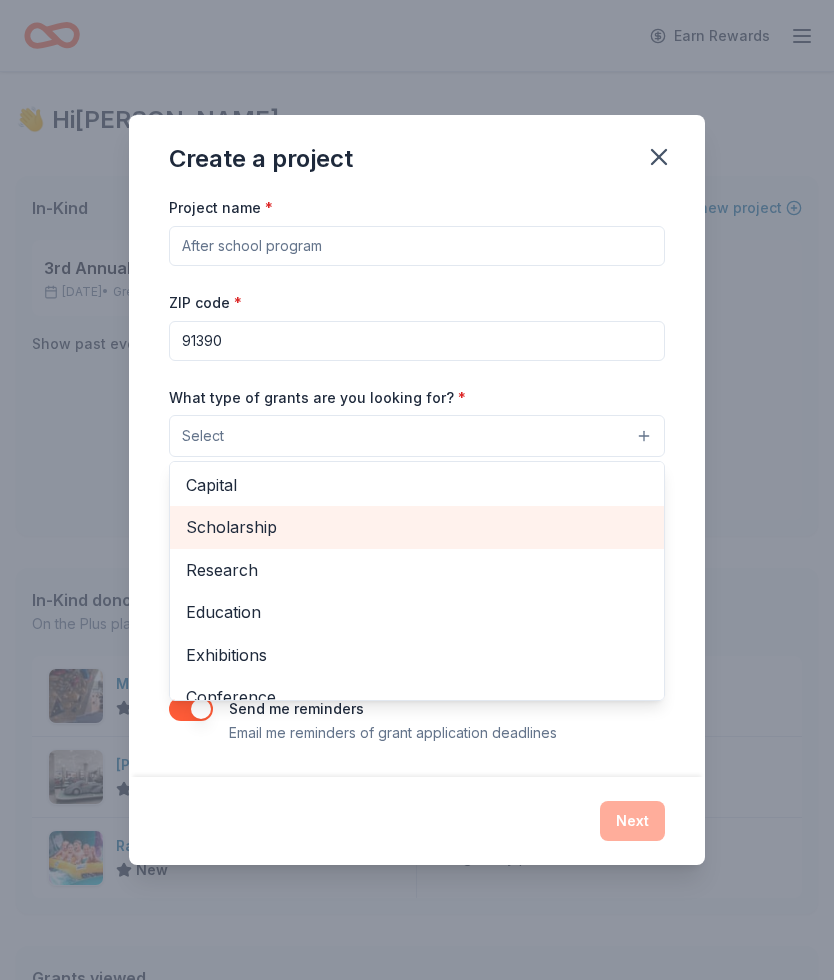 click on "Scholarship" at bounding box center (417, 527) 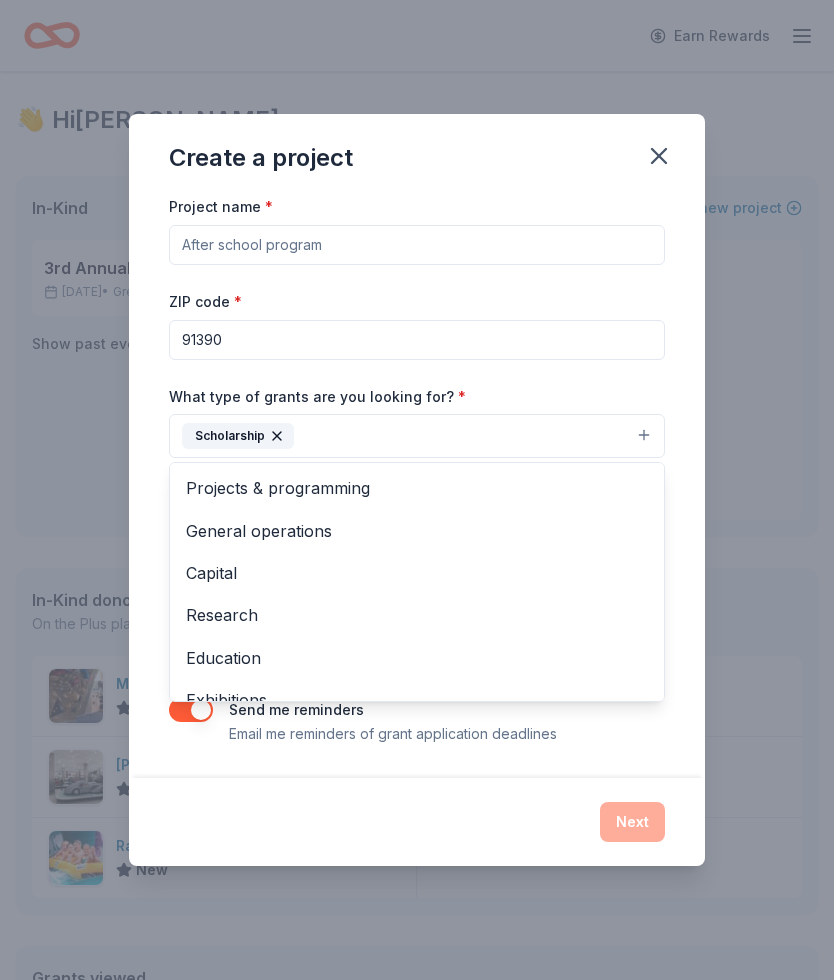 scroll, scrollTop: 0, scrollLeft: 0, axis: both 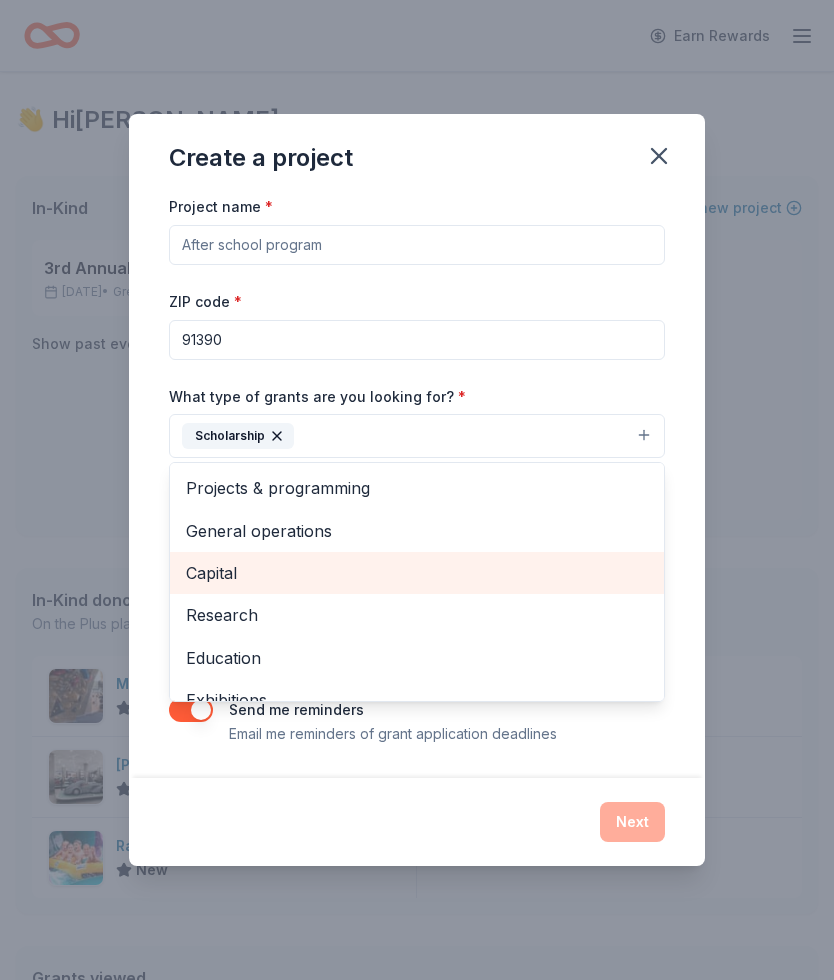 click on "Capital" at bounding box center [417, 573] 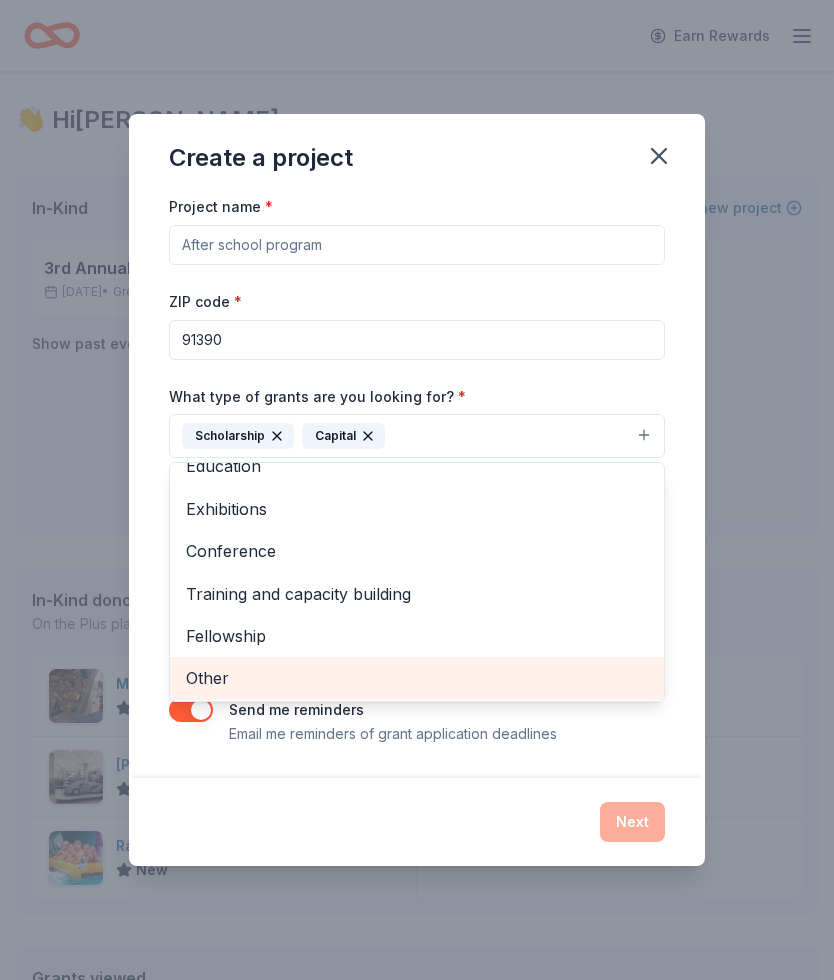 scroll, scrollTop: 148, scrollLeft: 0, axis: vertical 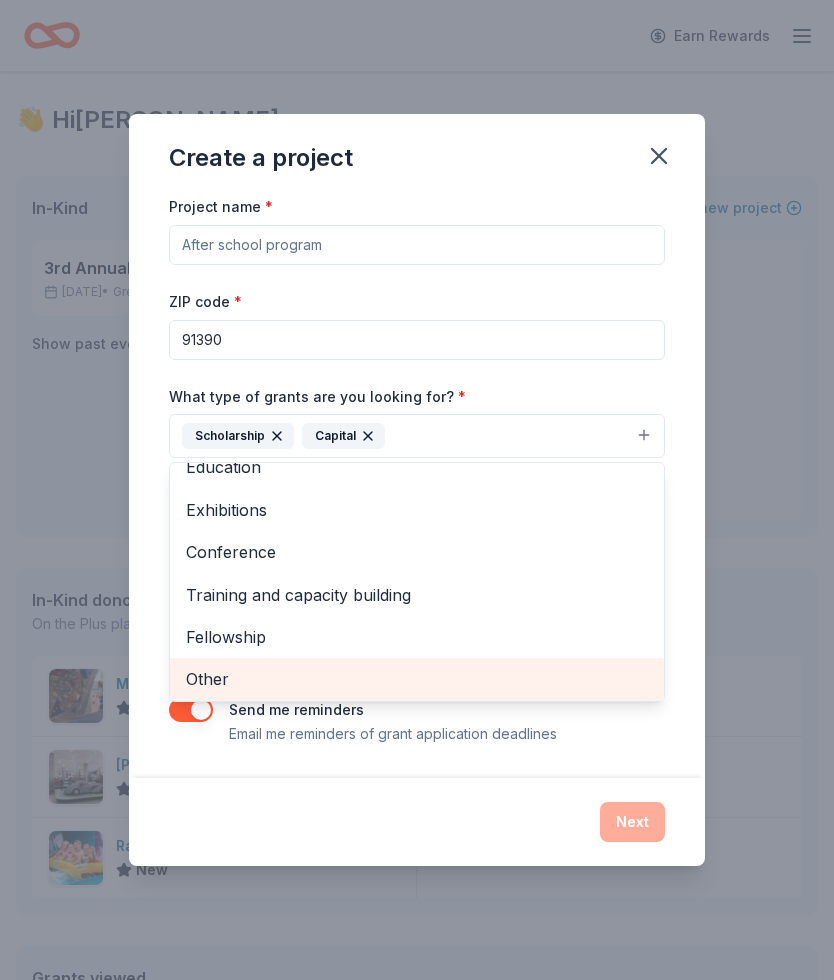 click on "Other" at bounding box center [417, 679] 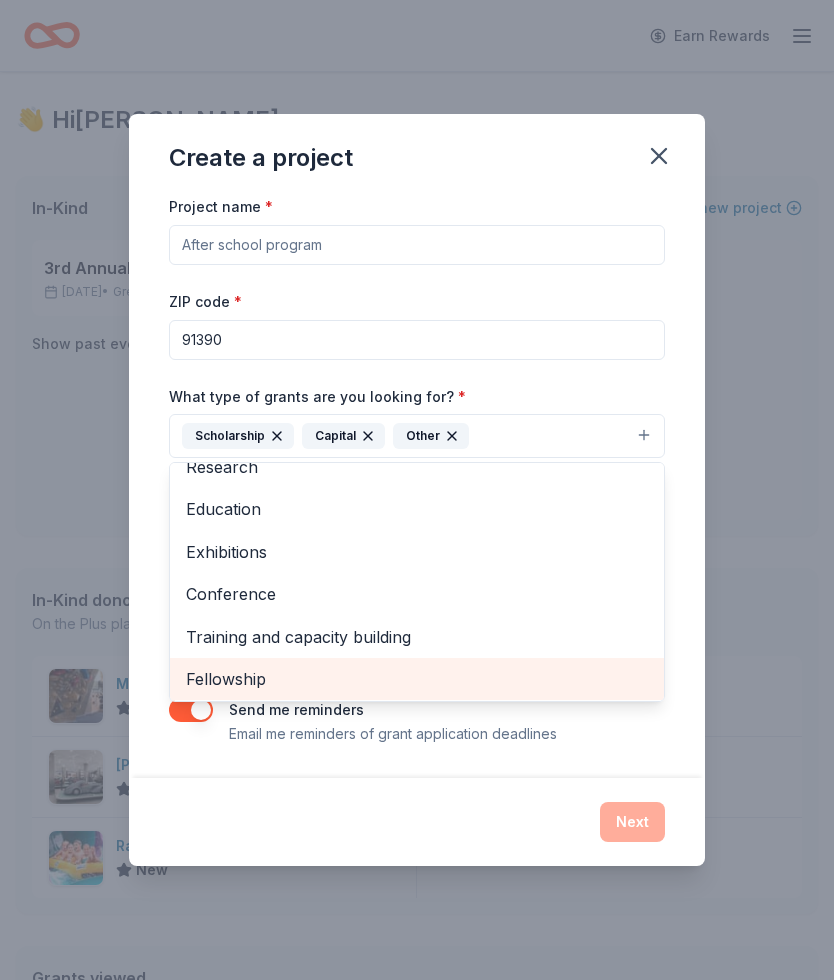 click on "Fellowship" at bounding box center (417, 679) 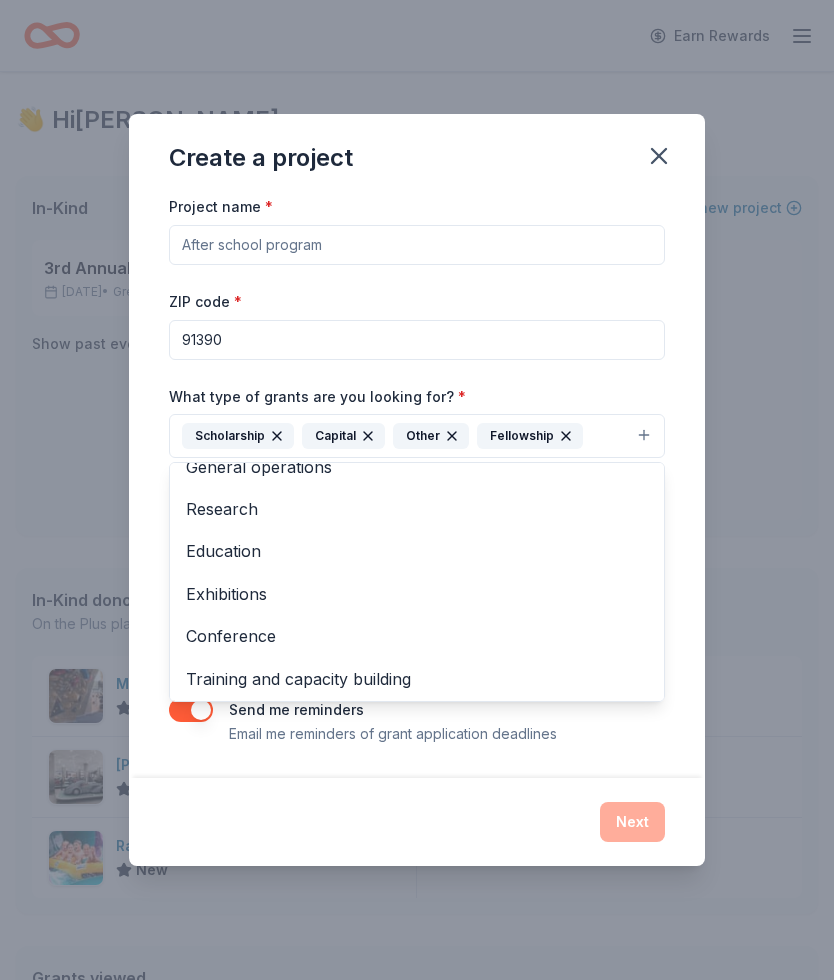 scroll, scrollTop: 64, scrollLeft: 0, axis: vertical 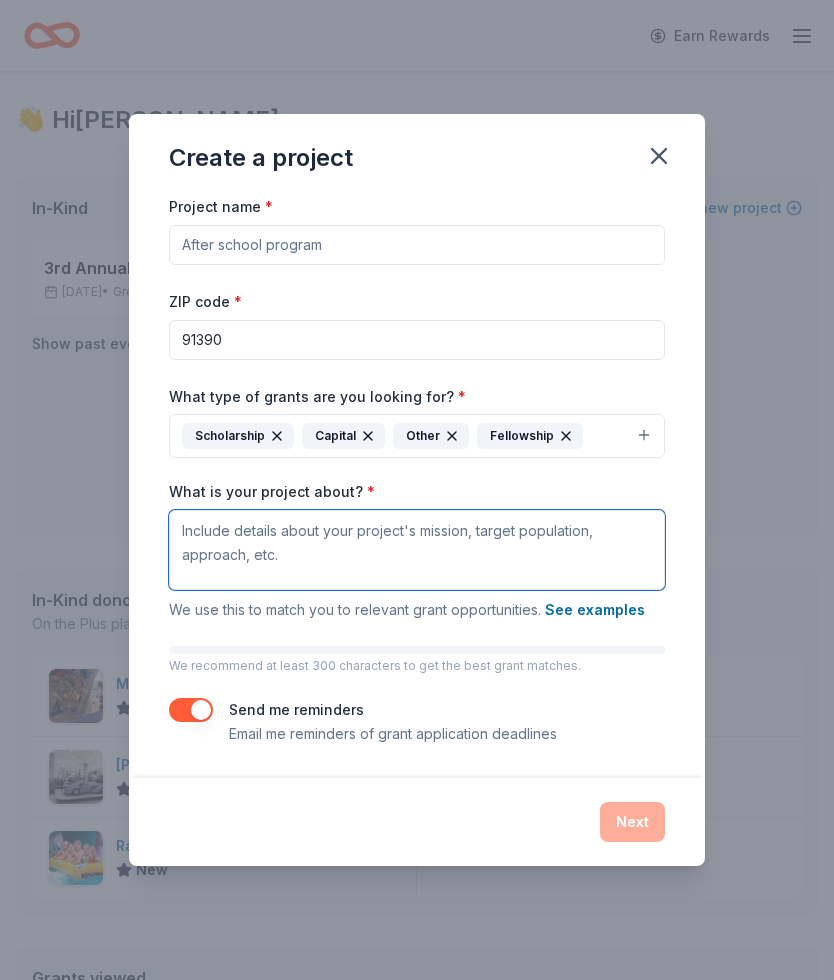 click on "What is your project about? *" at bounding box center [417, 550] 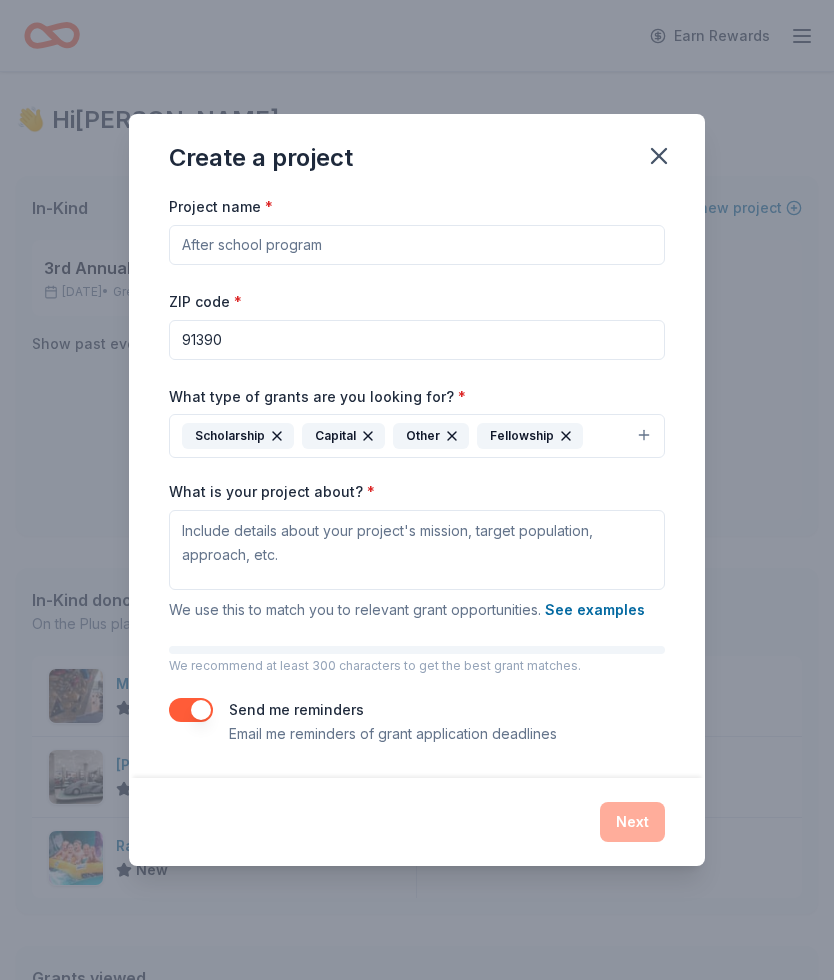 click on "Project name *" at bounding box center (417, 245) 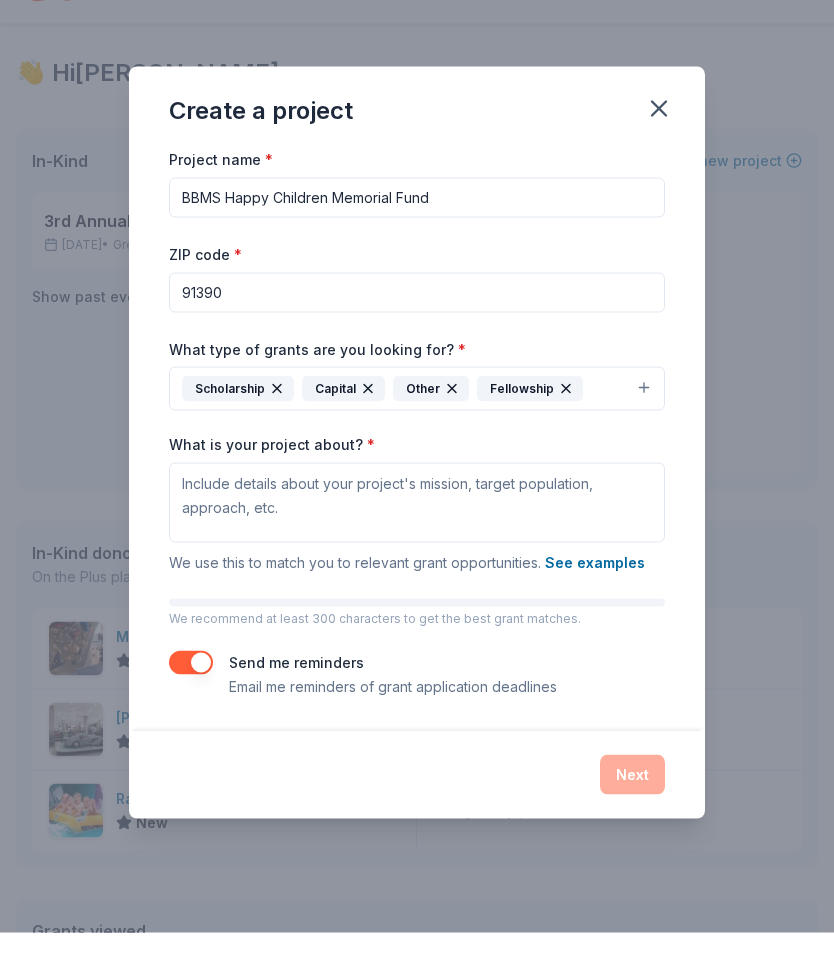 type on "BBMS Happy Children Memorial Fund" 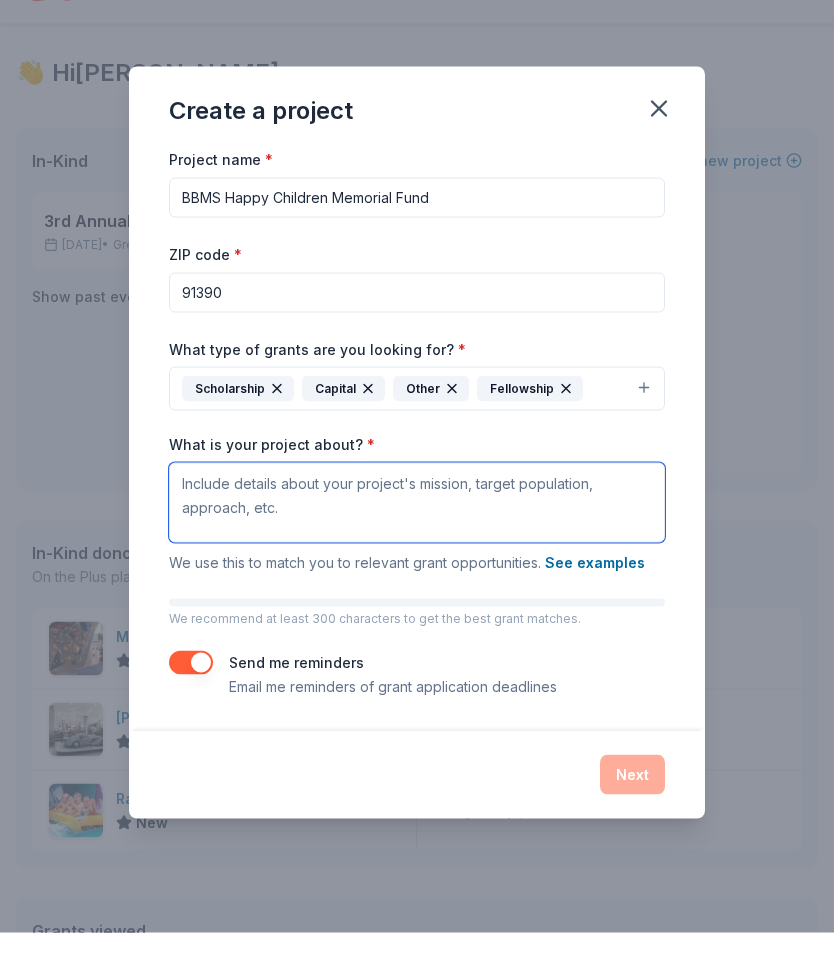 click on "What is your project about? *" at bounding box center (417, 550) 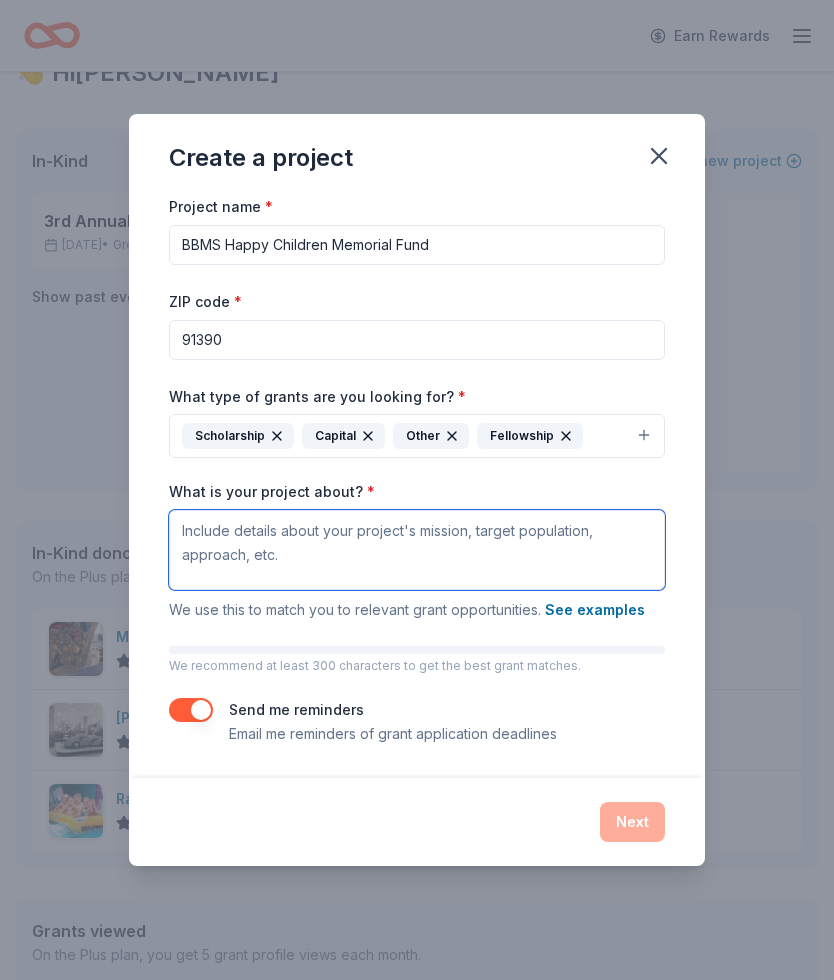 scroll, scrollTop: 0, scrollLeft: 0, axis: both 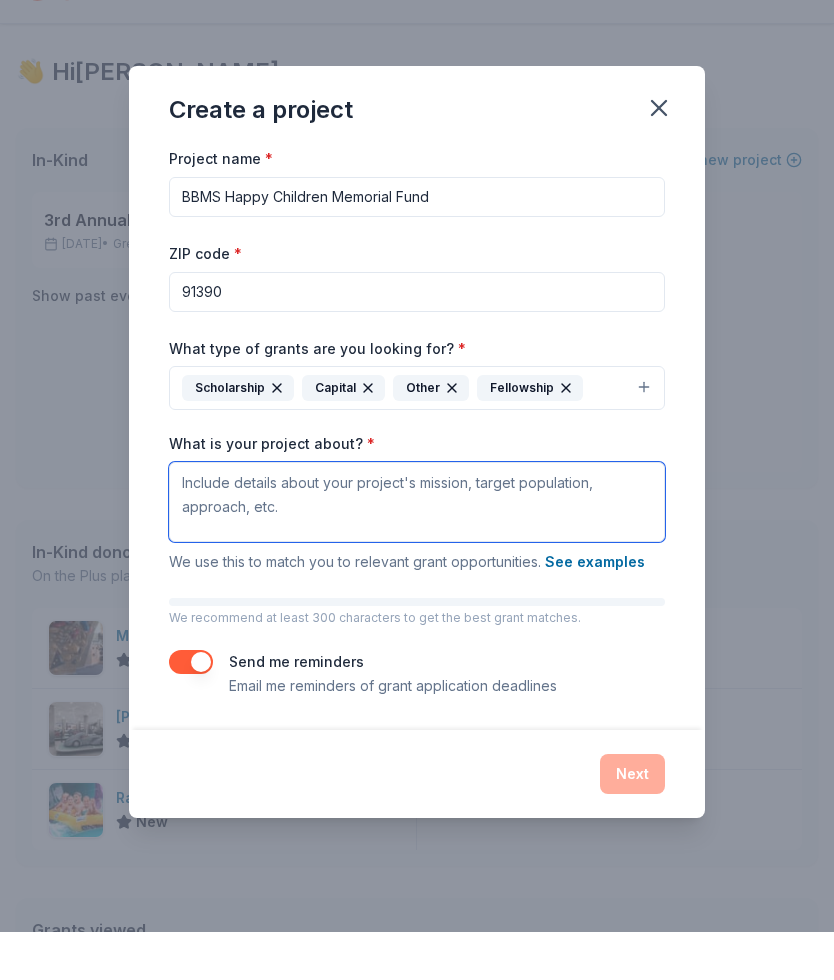 paste on "Since 2018, Our non profit BBMS Happy Children Memorial Fund  is dedicated to supporting families rebuilding their lives that have been affected by addiction and survivors of domestic violence. Children are affected by addiction and domestic violence as well as adults. We work with local churches and schools. With the help of donors such as yourself we provide toys, clothes, diapers and food including holiday meals. No child should go without." 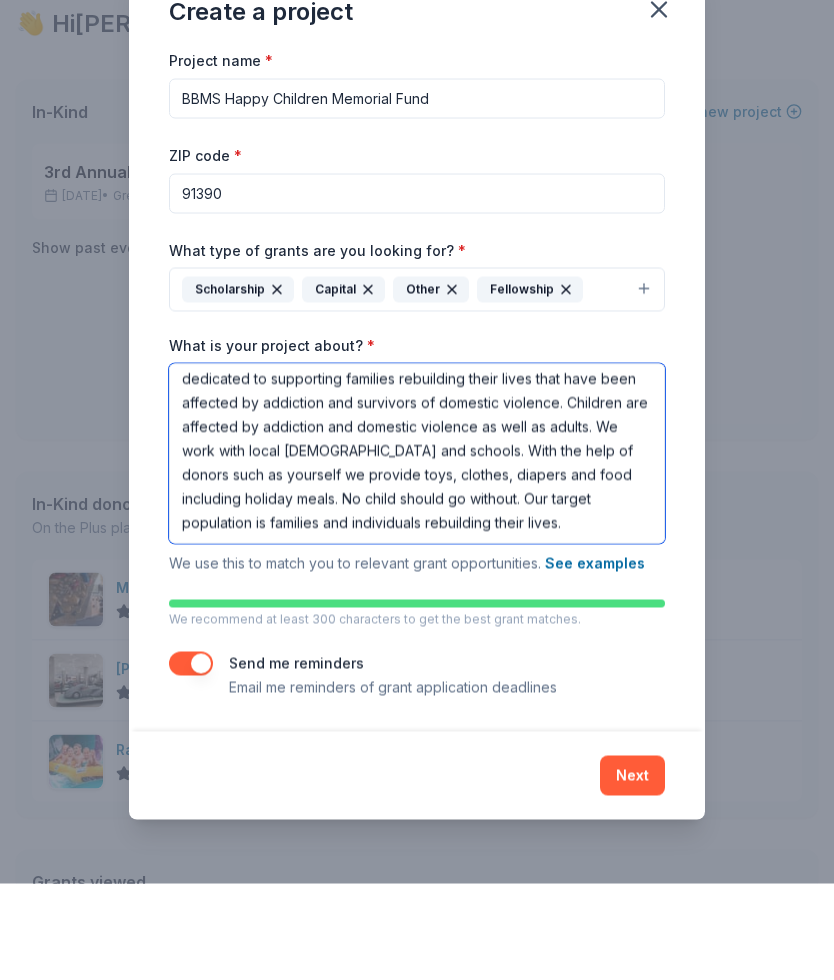 scroll, scrollTop: 30, scrollLeft: 0, axis: vertical 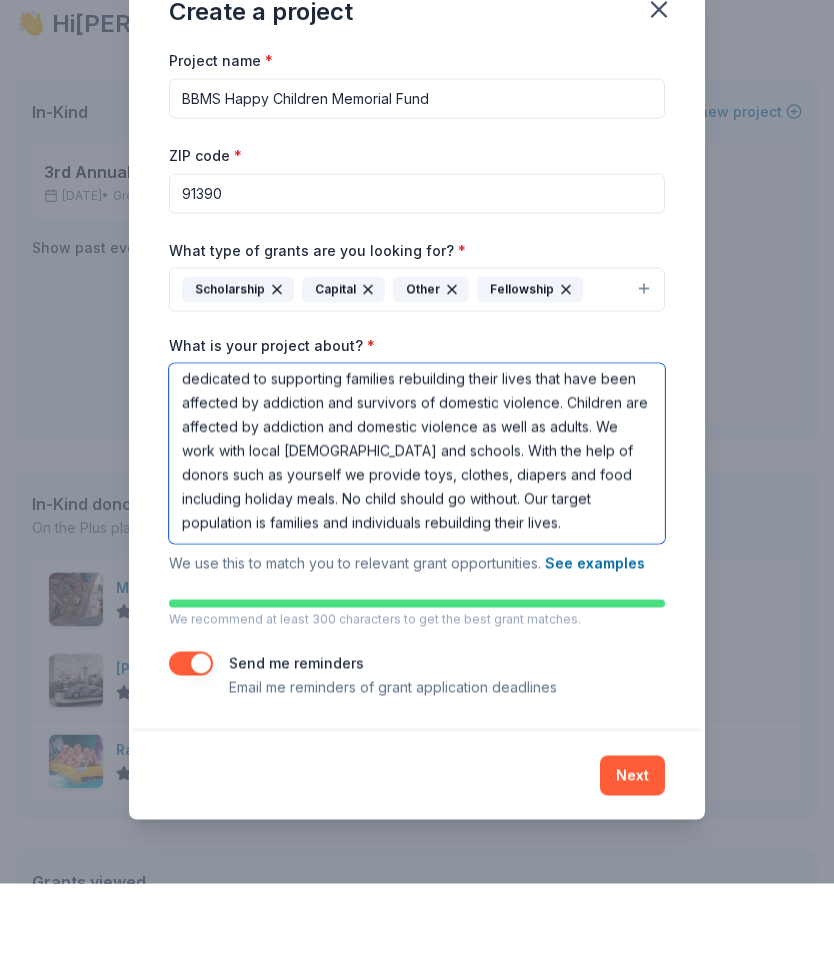 type on "Since 2018, Our non profit BBMS Happy Children Memorial Fund  is dedicated to supporting families rebuilding their lives that have been affected by addiction and survivors of domestic violence. Children are affected by addiction and domestic violence as well as adults. We work with local churches and schools. With the help of donors such as yourself we provide toys, clothes, diapers and food including holiday meals. No child should go without. Our target population is families and individuals rebuilding their lives." 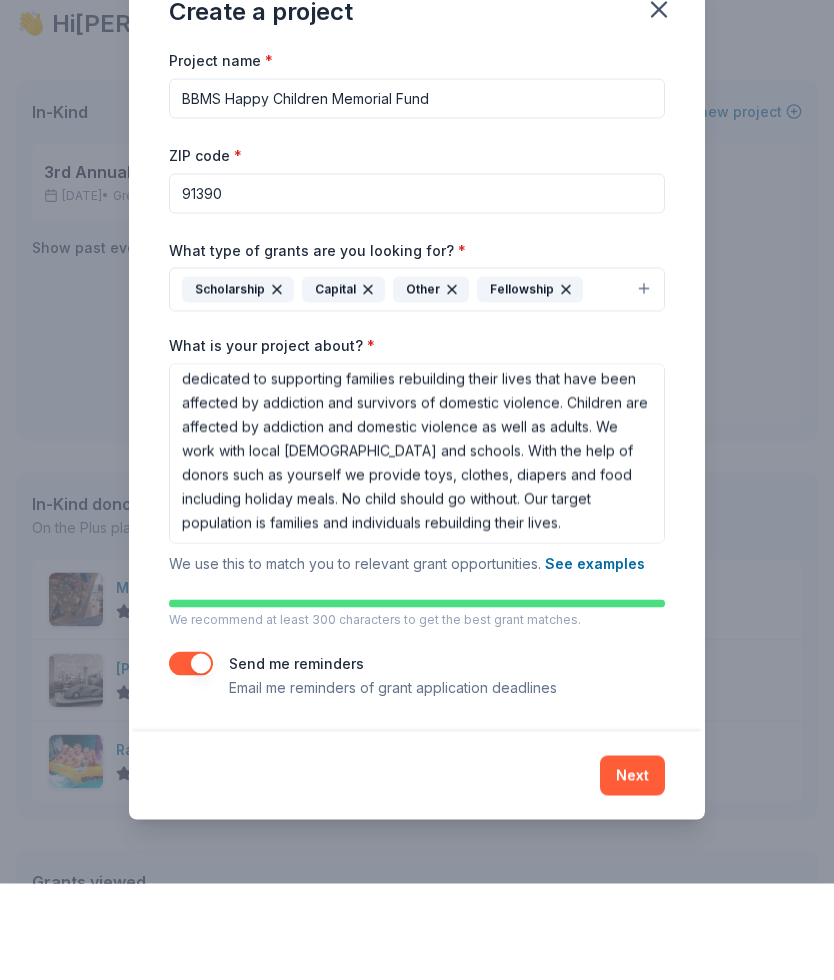 click on "See examples" at bounding box center [595, 660] 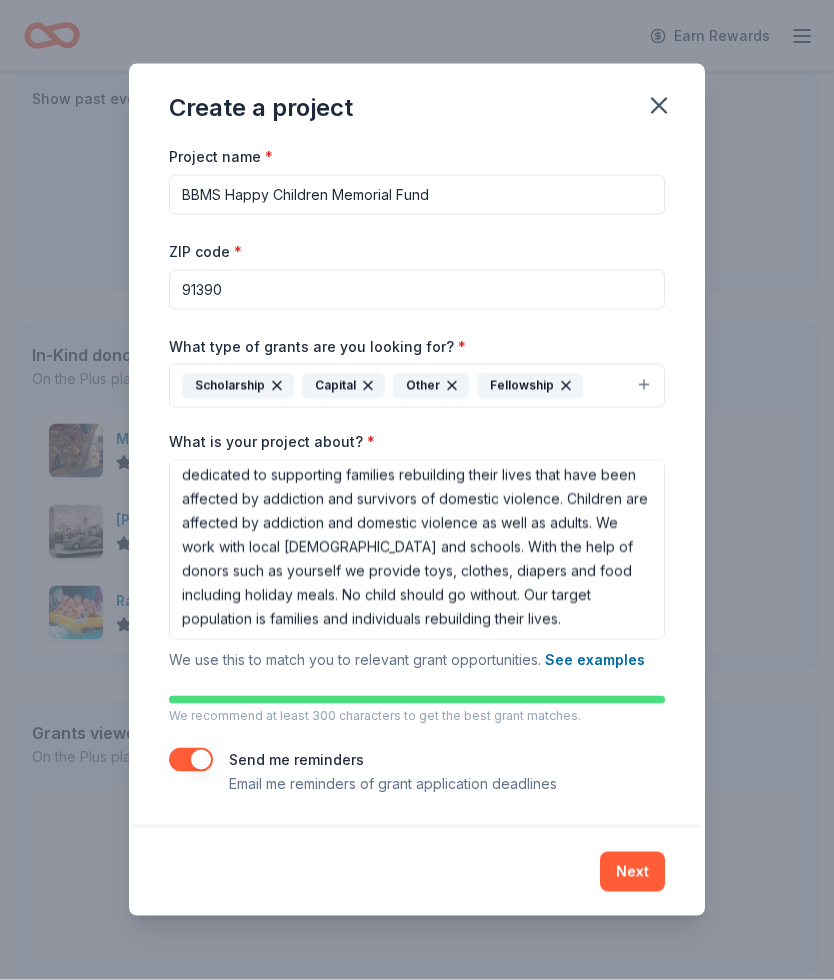 scroll, scrollTop: 246, scrollLeft: 0, axis: vertical 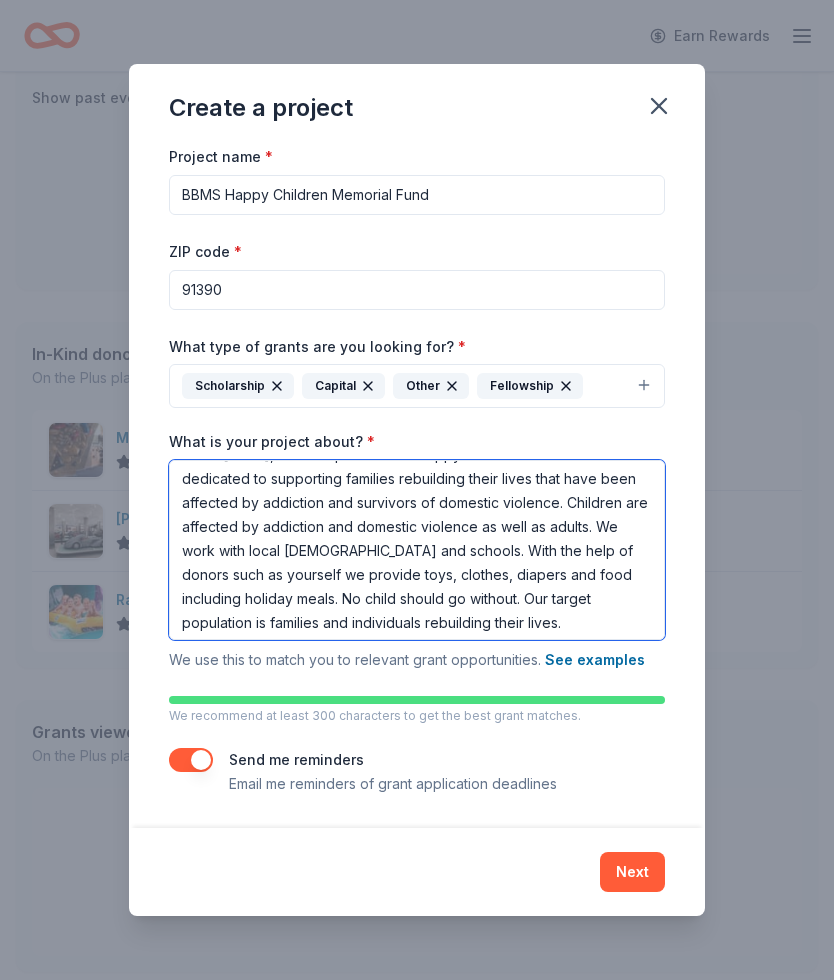click on "Since 2018, Our non profit BBMS Happy Children Memorial Fund  is dedicated to supporting families rebuilding their lives that have been affected by addiction and survivors of domestic violence. Children are affected by addiction and domestic violence as well as adults. We work with local churches and schools. With the help of donors such as yourself we provide toys, clothes, diapers and food including holiday meals. No child should go without. Our target population is families and individuals rebuilding their lives." at bounding box center [417, 550] 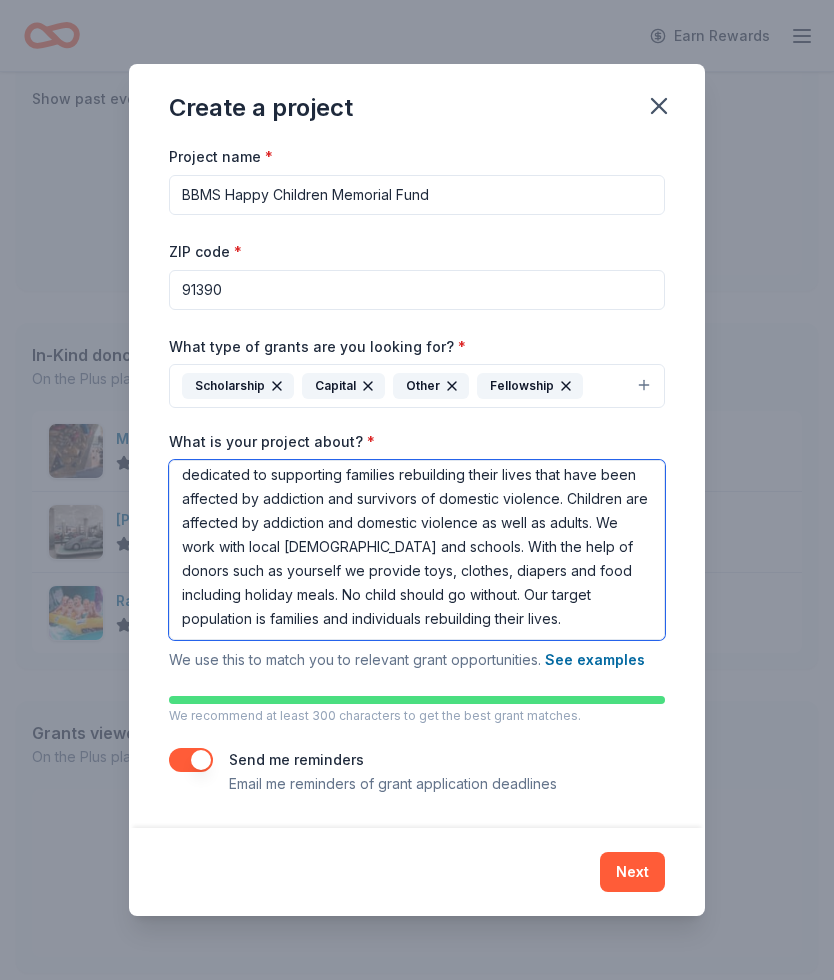 scroll, scrollTop: 30, scrollLeft: 0, axis: vertical 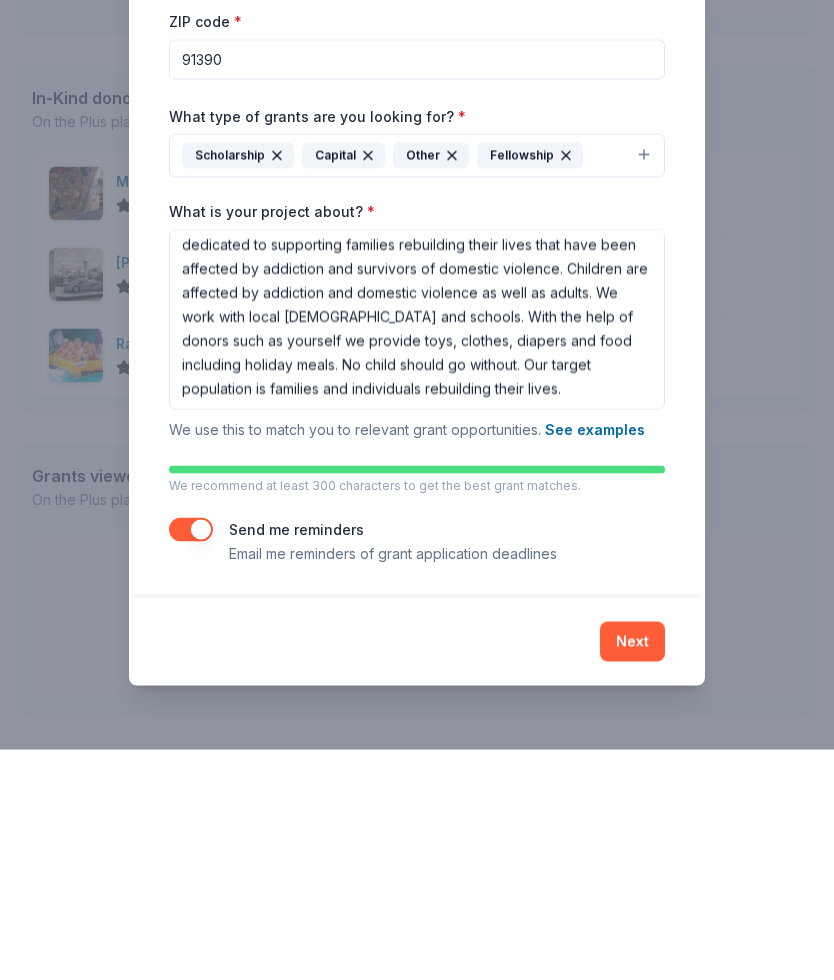 click on "Next" at bounding box center (632, 872) 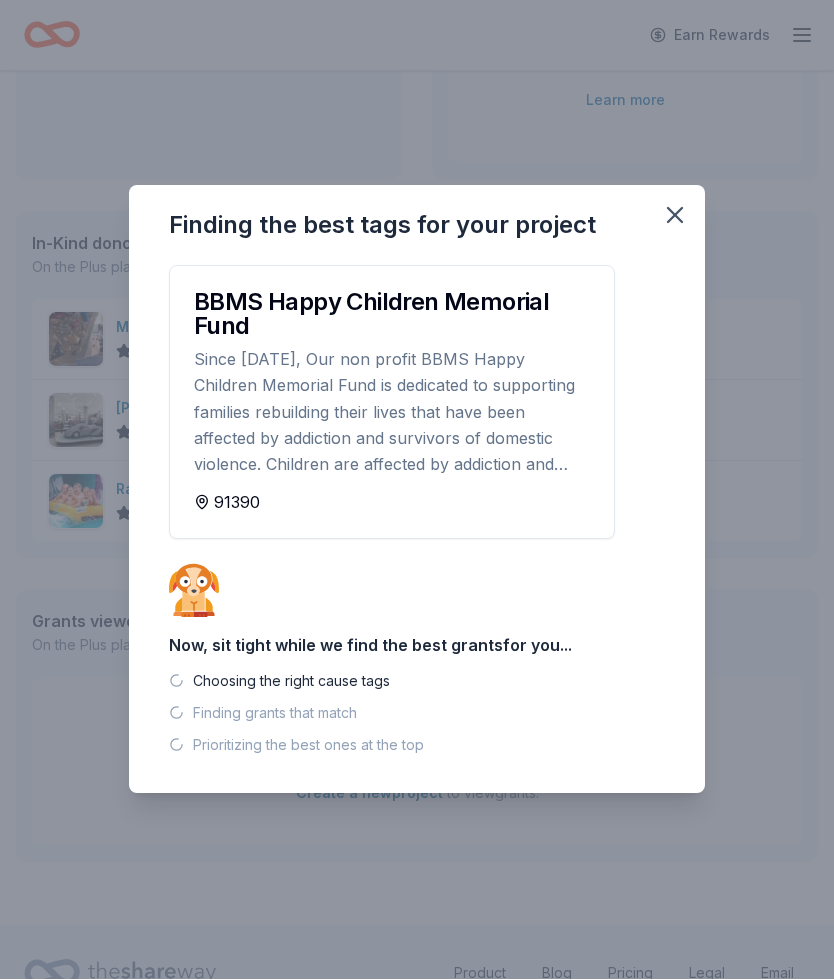 scroll, scrollTop: 316, scrollLeft: 0, axis: vertical 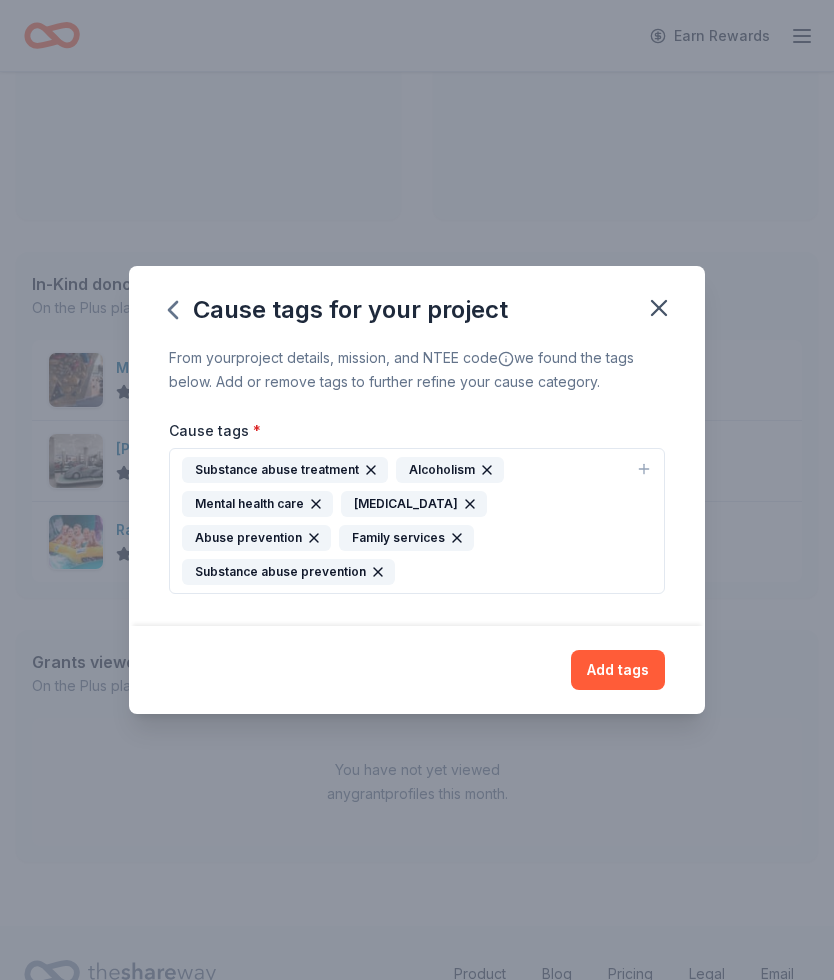 click on "Add tags" at bounding box center (618, 670) 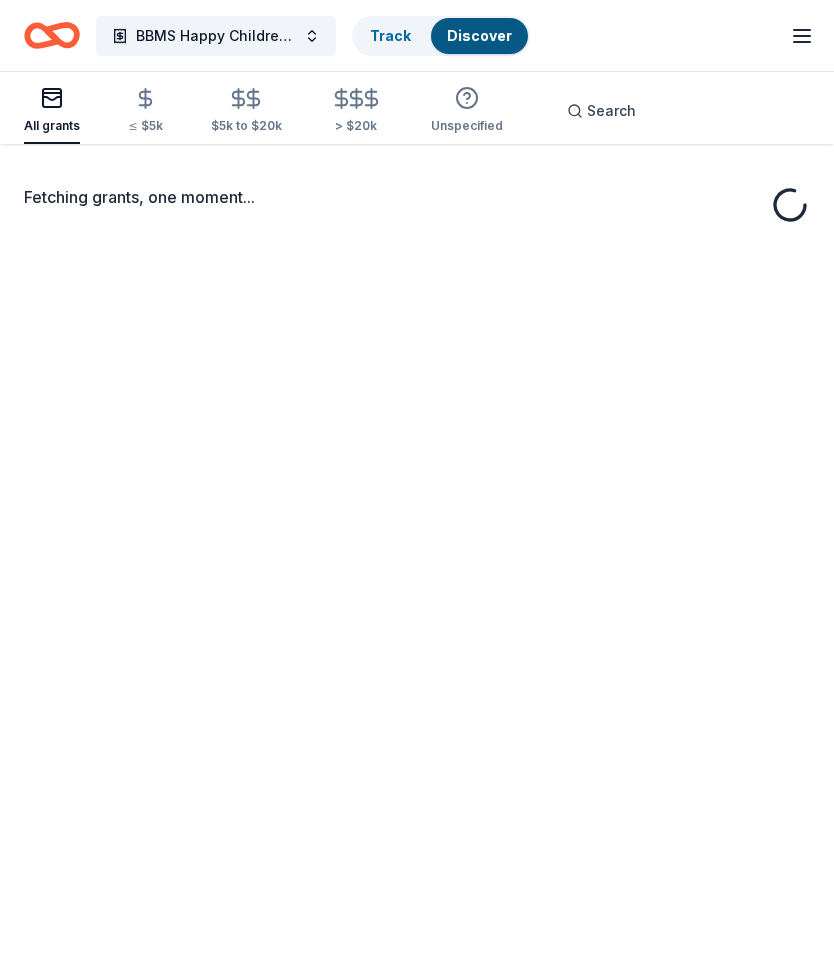 scroll, scrollTop: 67, scrollLeft: 0, axis: vertical 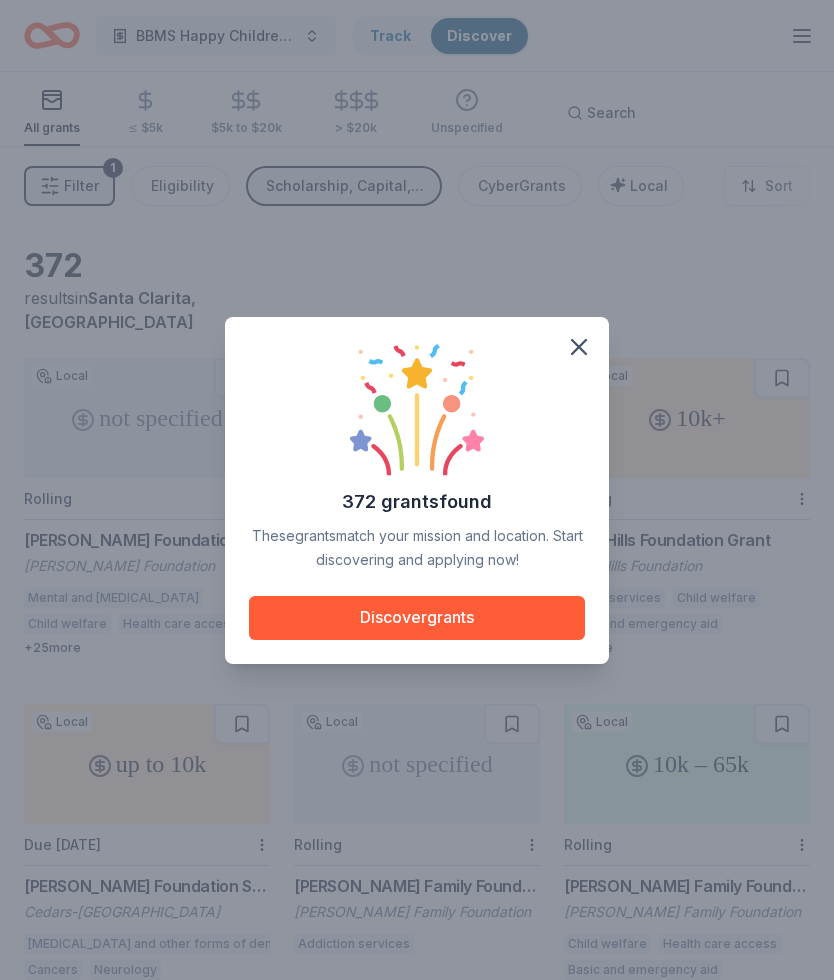 click on "372   grants  found These  grants  match your mission and location. Start discovering and applying now! Discover  grants" at bounding box center [417, 490] 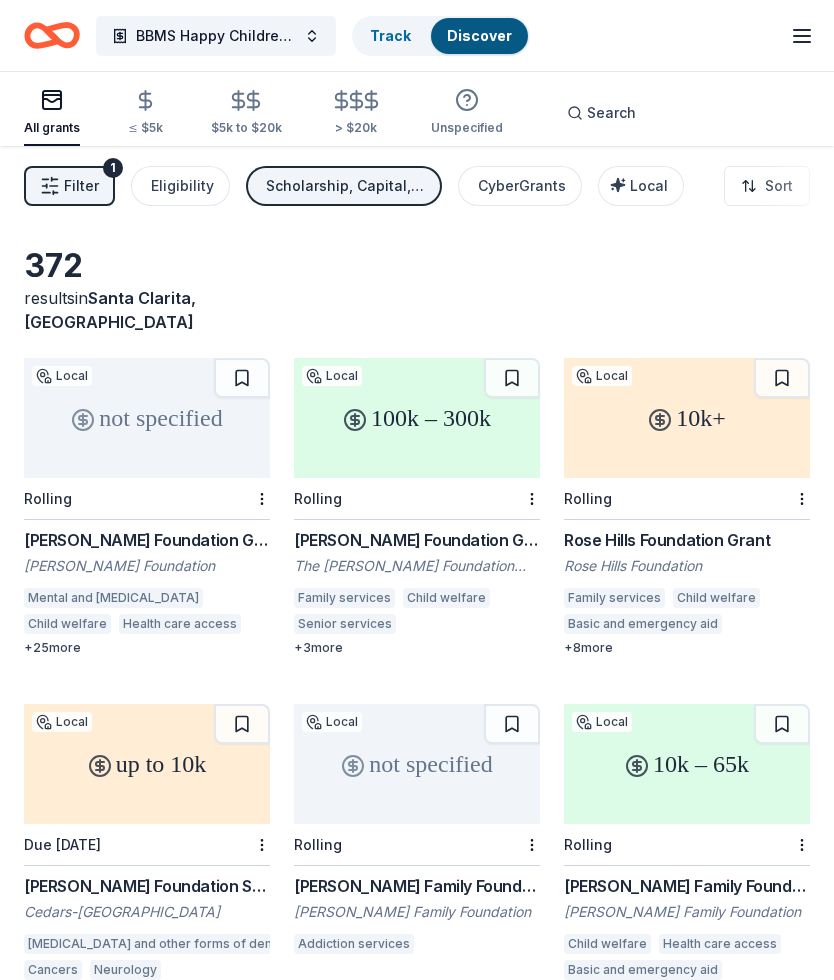 click on "Ralph M. Parsons Foundation Grant" at bounding box center [147, 540] 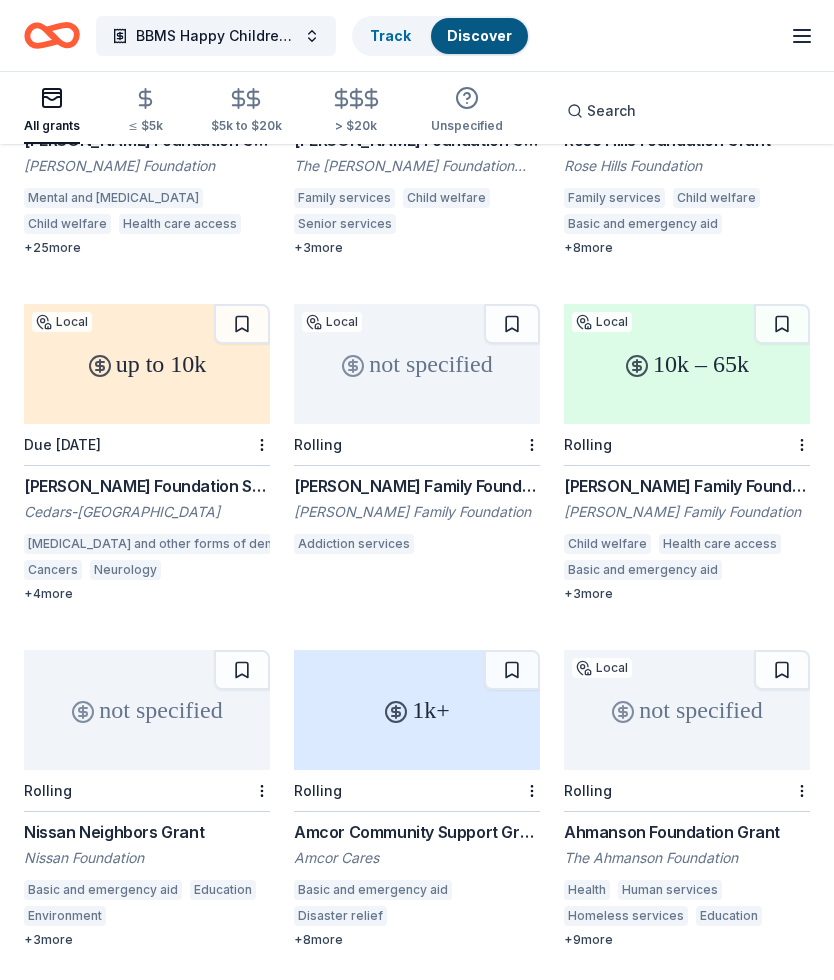 scroll, scrollTop: 399, scrollLeft: 0, axis: vertical 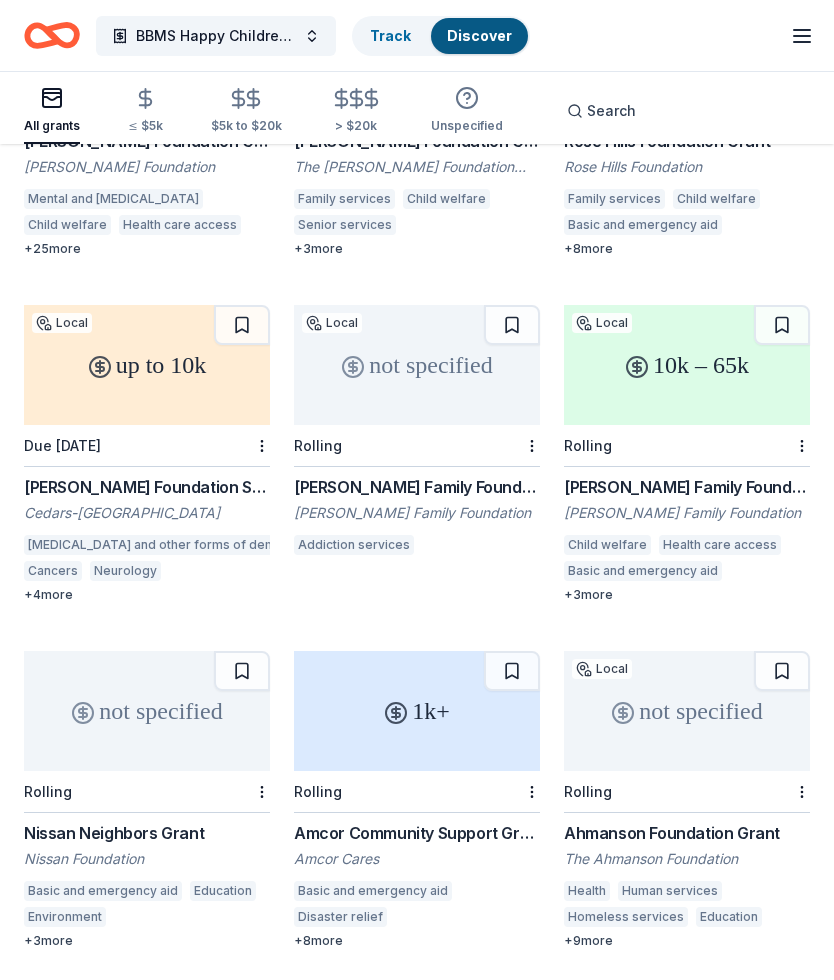 click on "Cedars-Sinai" at bounding box center (147, 513) 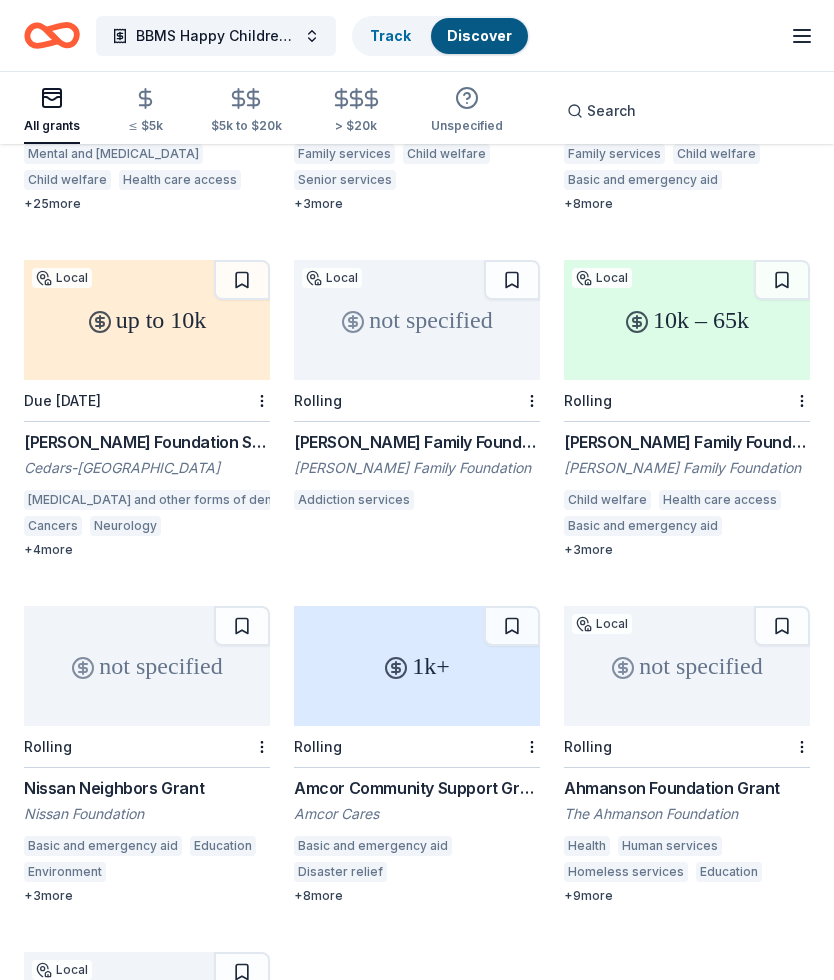 click on "McMillen Family Foundation" at bounding box center (417, 468) 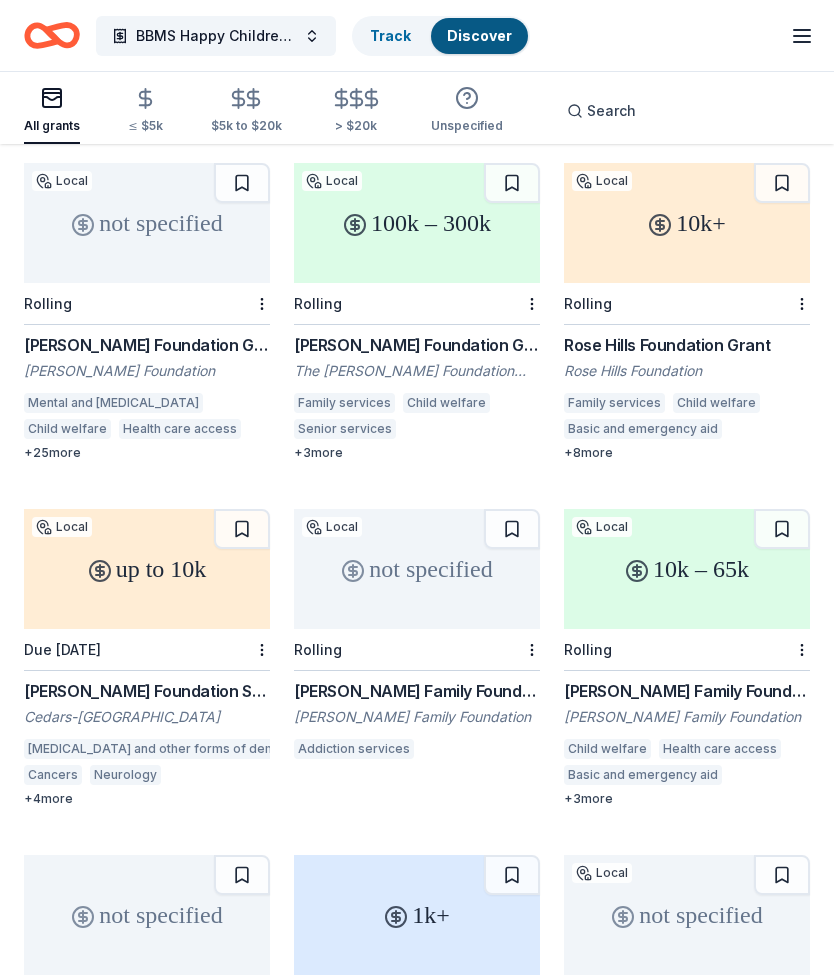 scroll, scrollTop: 0, scrollLeft: 0, axis: both 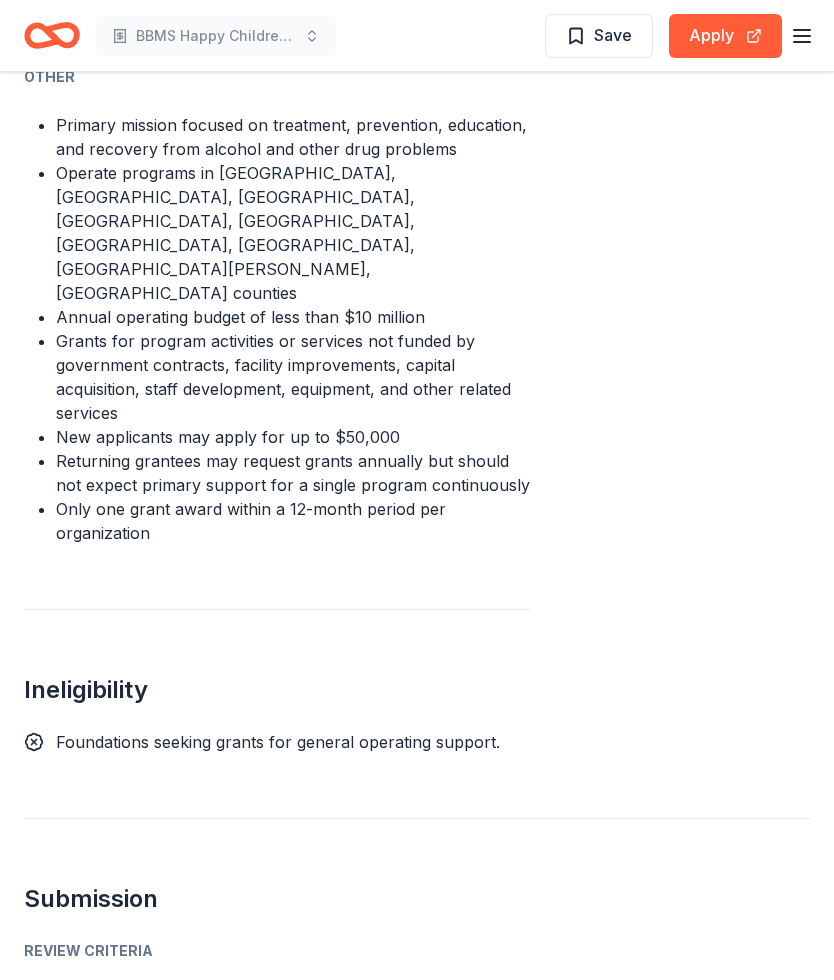 click on "Apply" at bounding box center (725, 36) 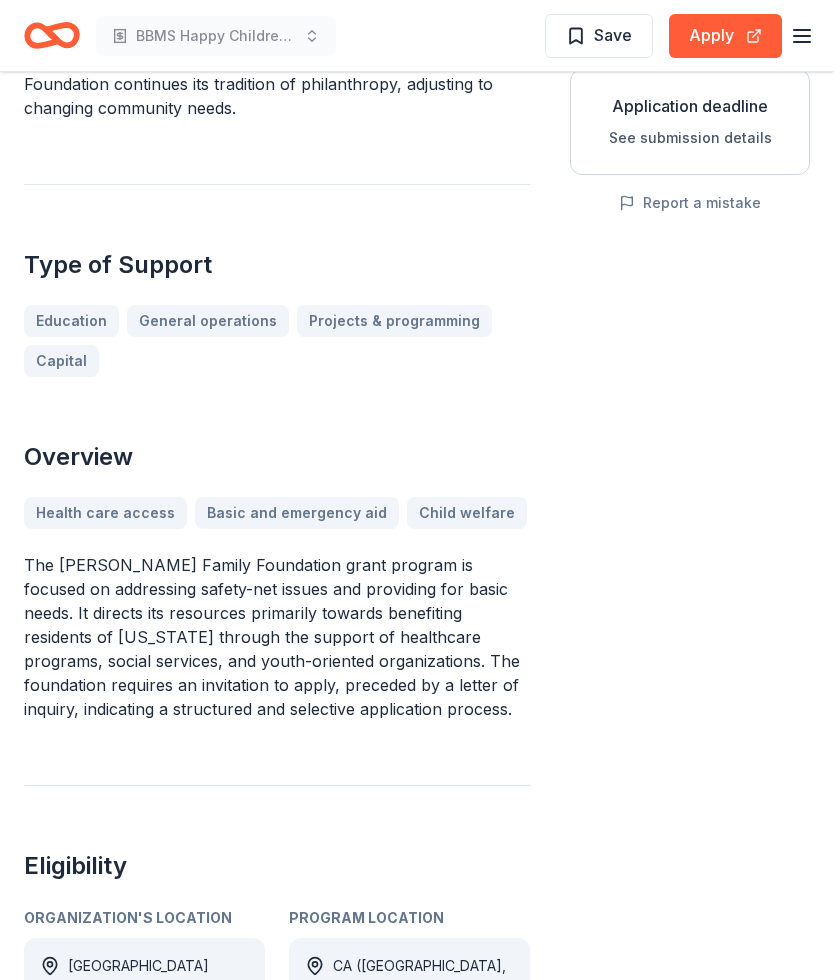 scroll, scrollTop: 375, scrollLeft: 0, axis: vertical 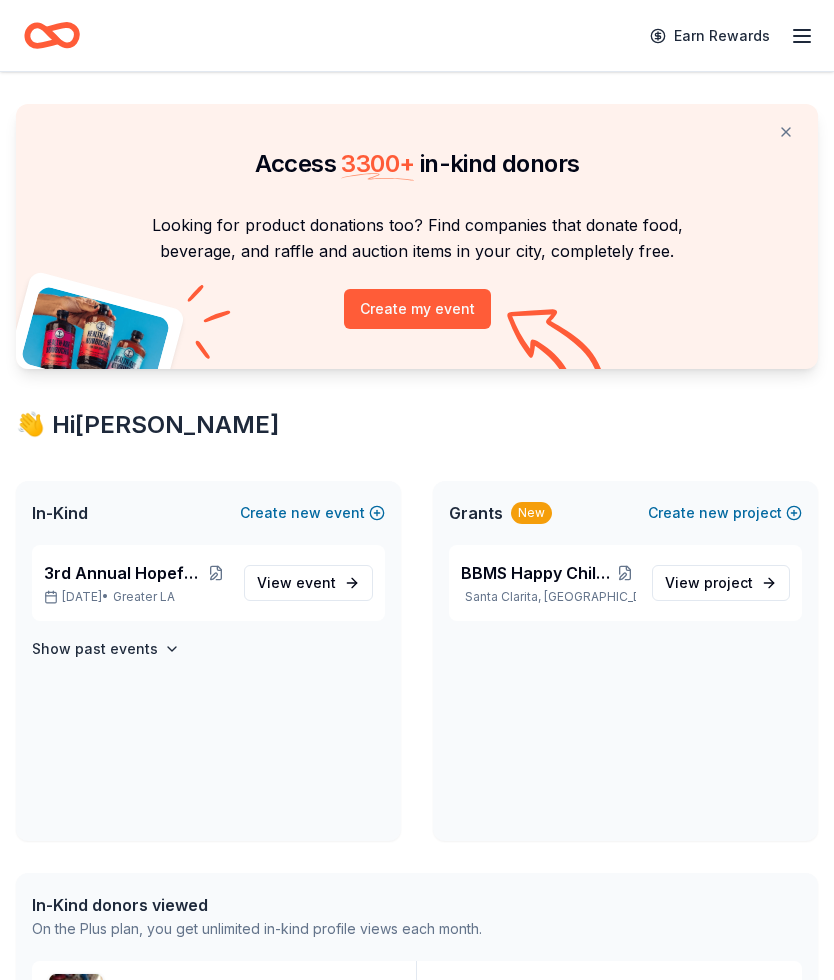 click 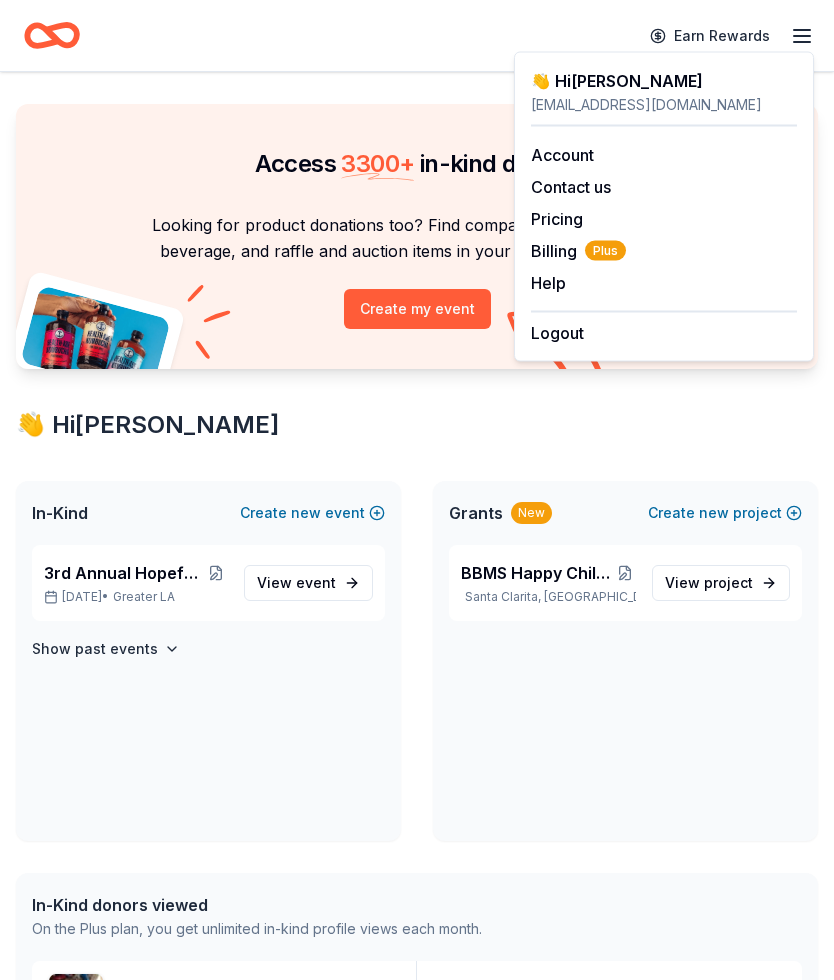 click on "In-Kind Create  new  event" at bounding box center (208, 513) 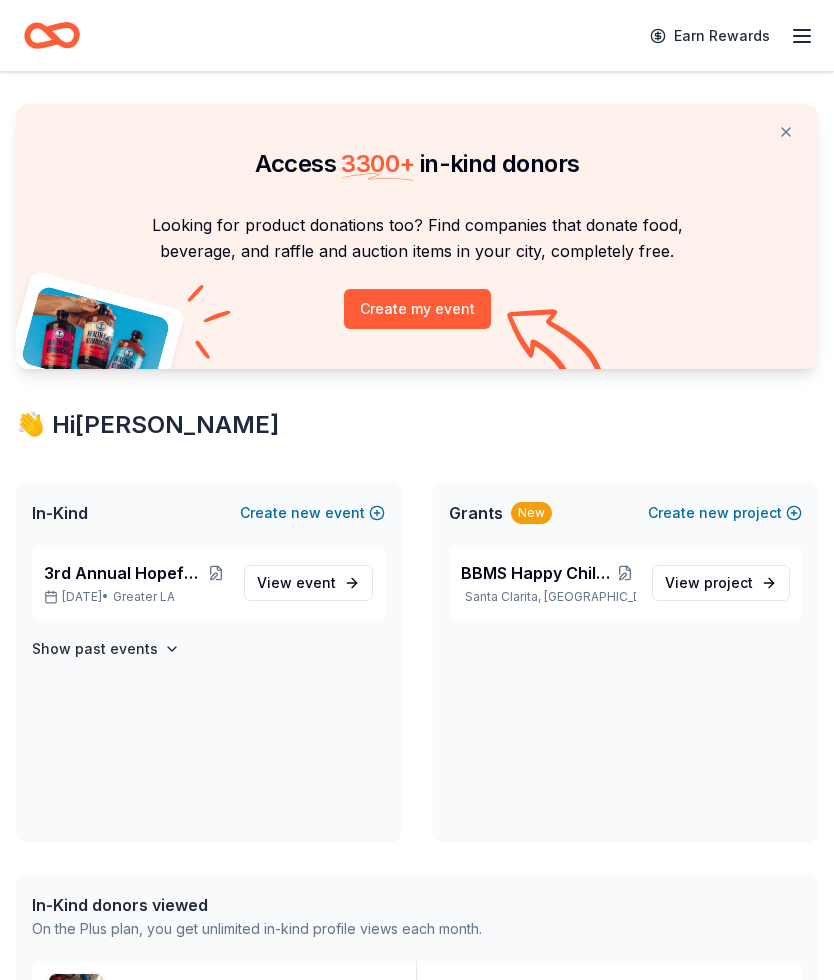 click on "3rd Annual Hopeful Family Futures  Oct 11, 2025  •  Greater LA View   event" at bounding box center [208, 583] 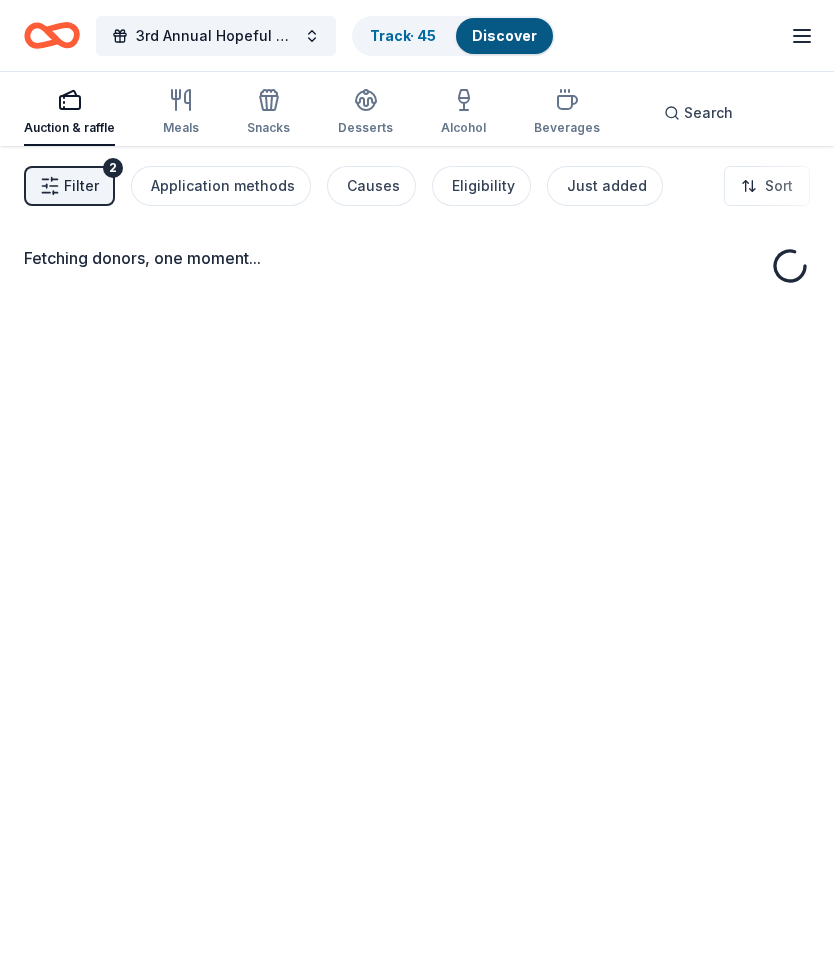 click on "Fetching donors, one moment..." at bounding box center [417, 636] 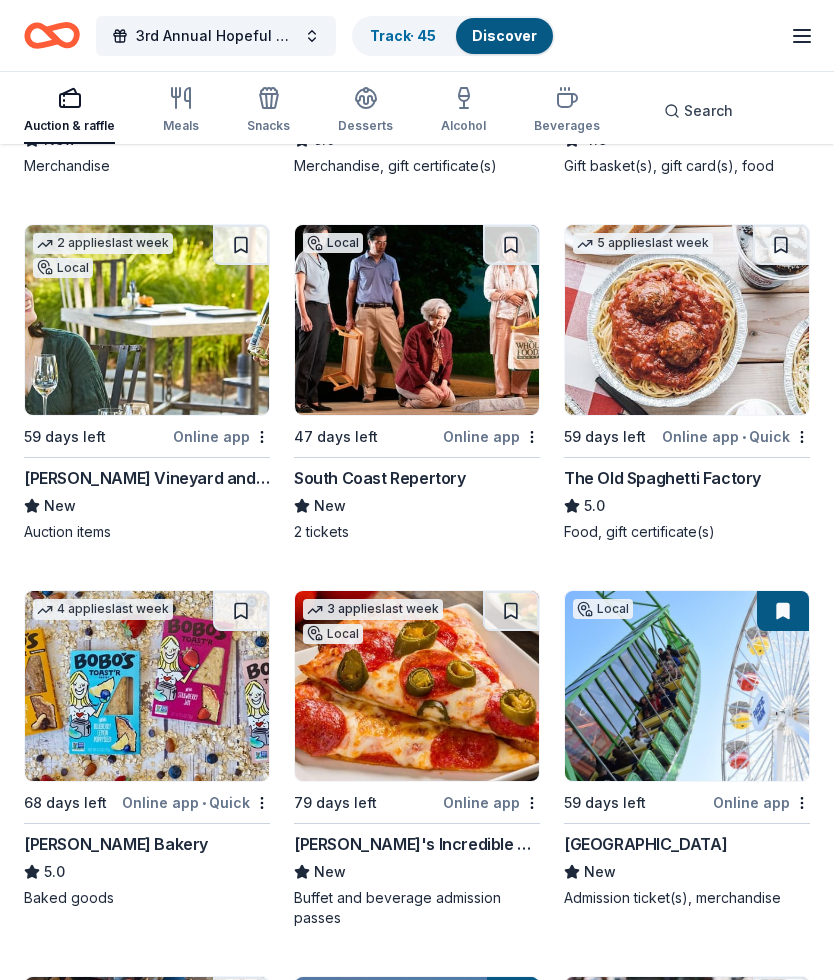 scroll, scrollTop: 3587, scrollLeft: 0, axis: vertical 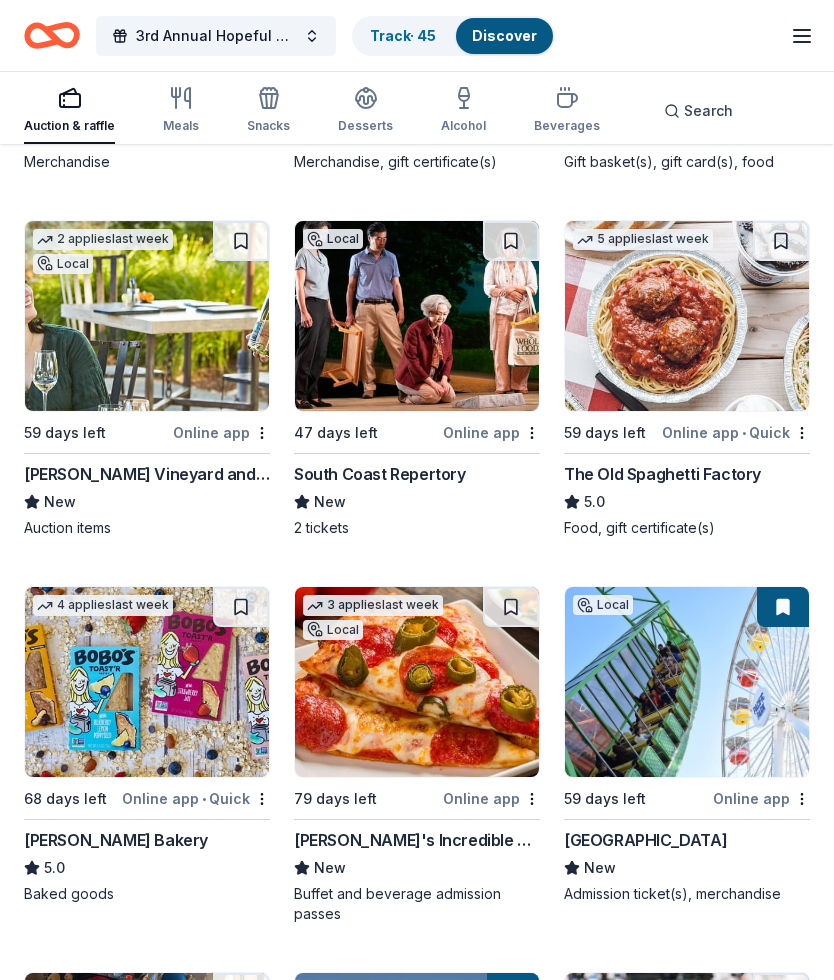 click on "South Coast Repertory" at bounding box center (380, 474) 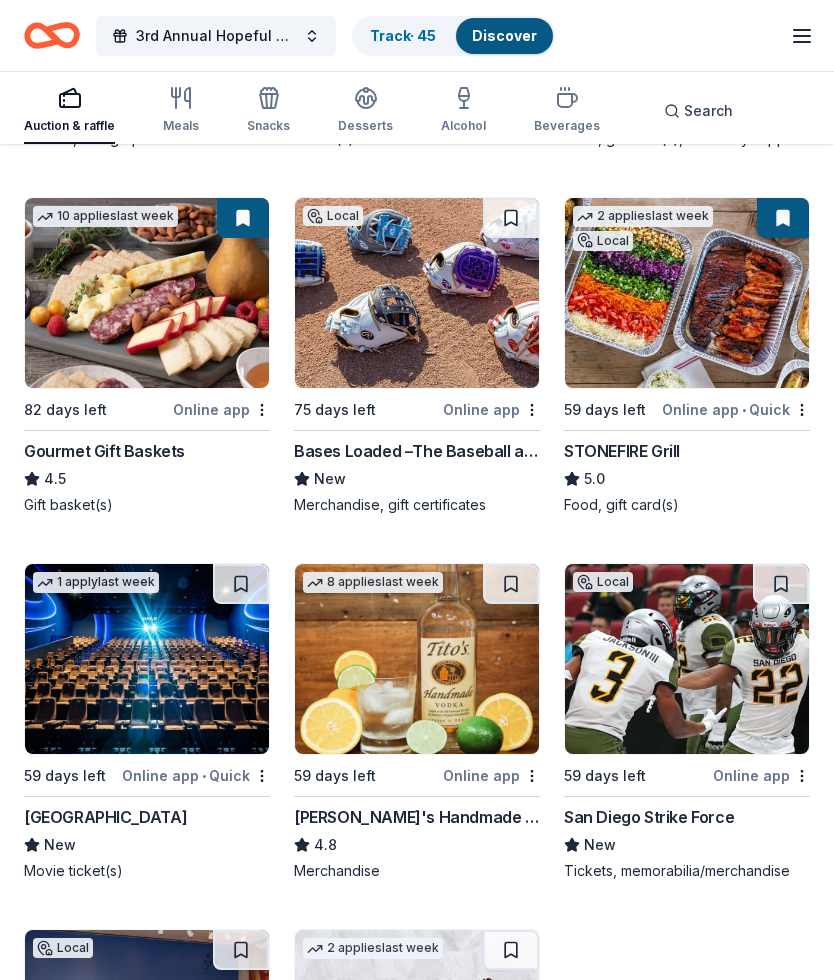 scroll, scrollTop: 5480, scrollLeft: 0, axis: vertical 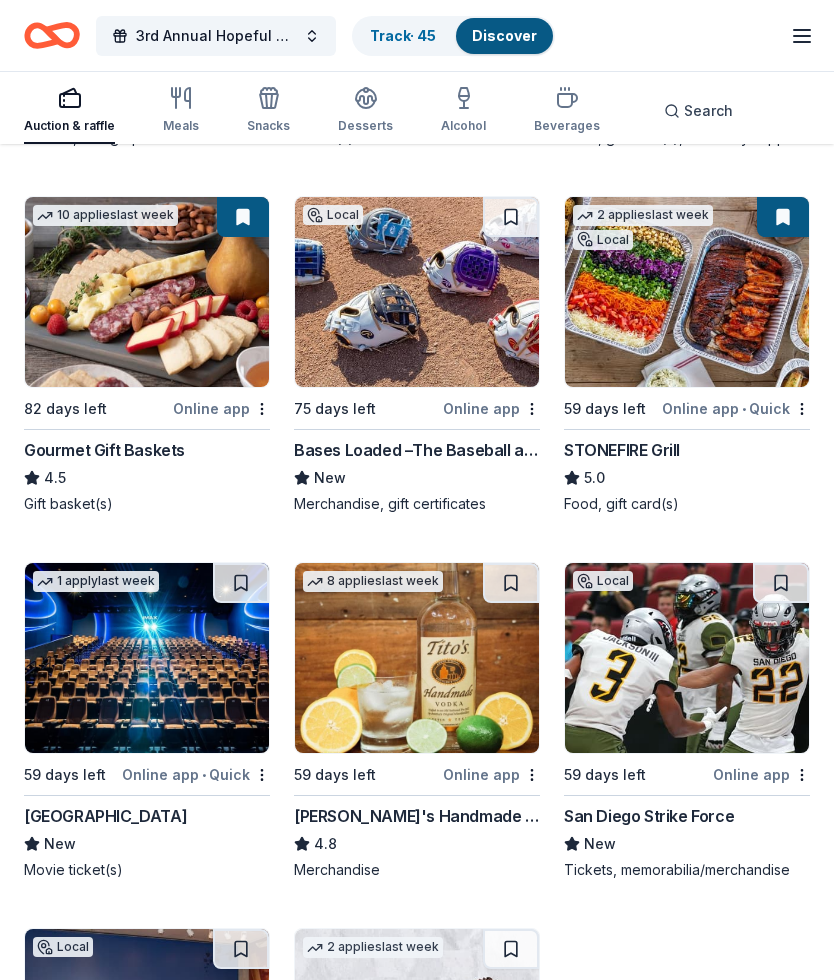 click on "Bases Loaded –The Baseball and Softball Superstore" at bounding box center (417, 451) 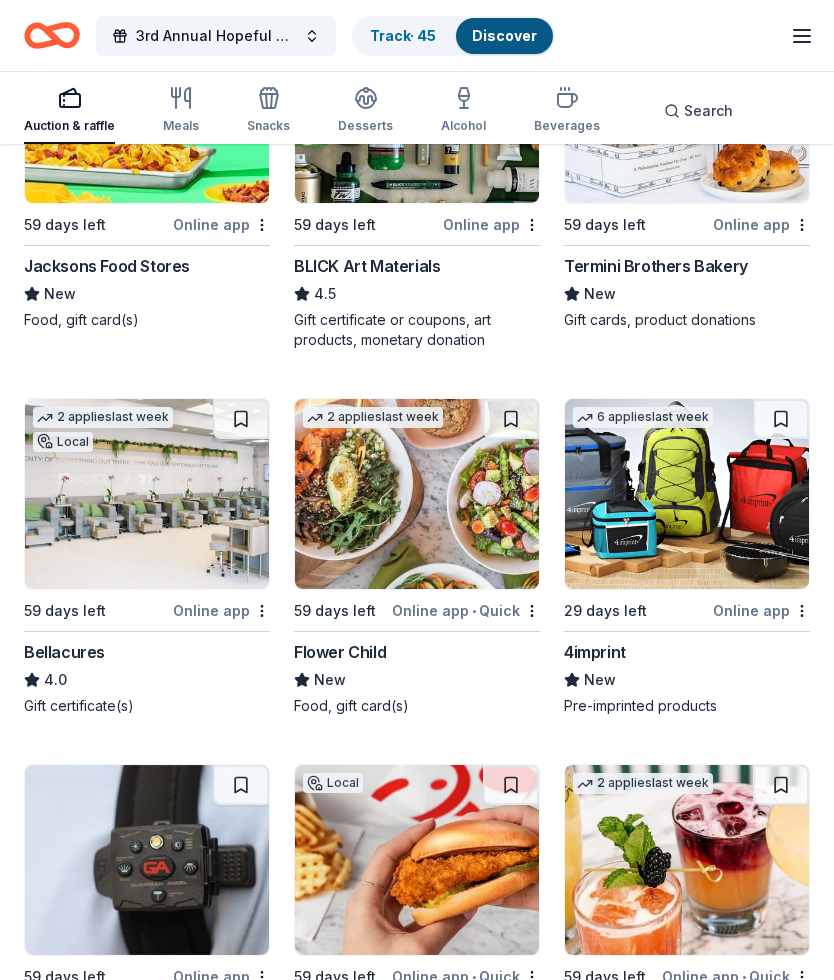 scroll, scrollTop: 7535, scrollLeft: 0, axis: vertical 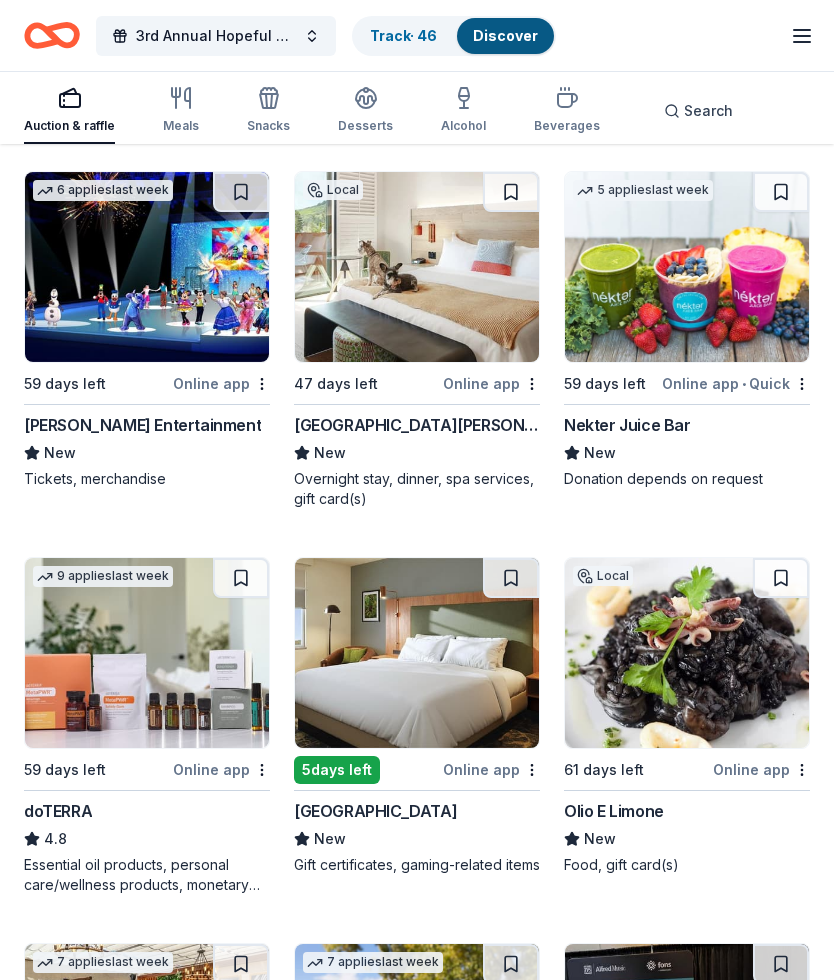 click on "[GEOGRAPHIC_DATA][PERSON_NAME]" at bounding box center (417, 425) 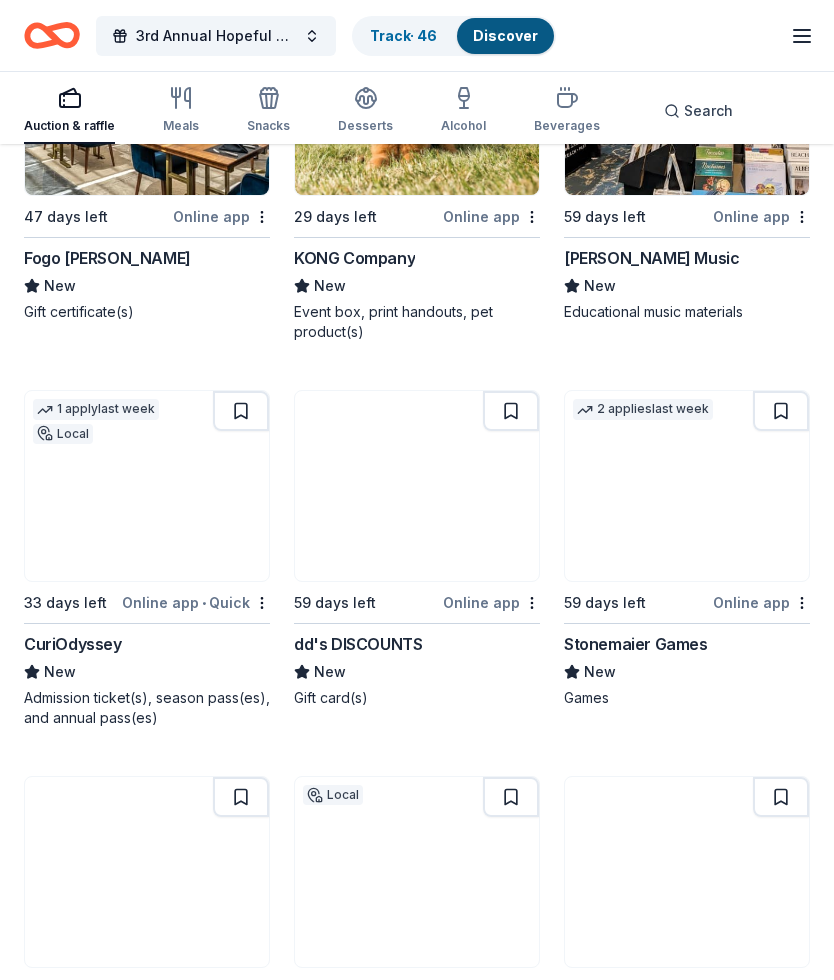 scroll, scrollTop: 10572, scrollLeft: 0, axis: vertical 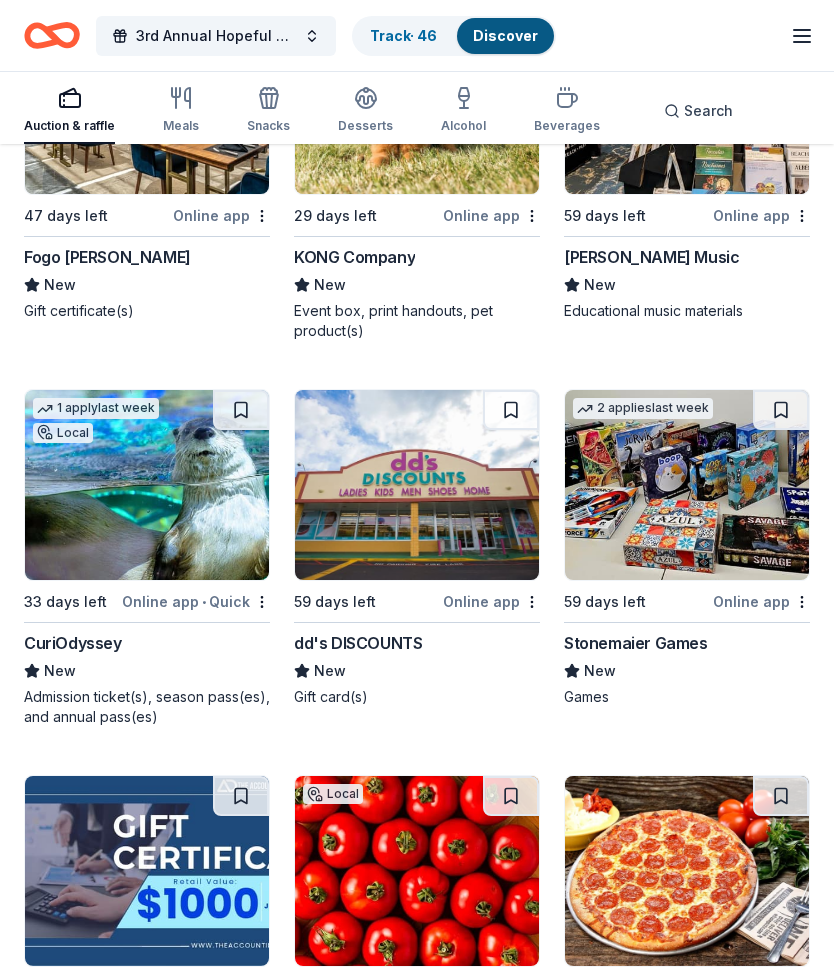 click on "CuriOdyssey" at bounding box center (73, 643) 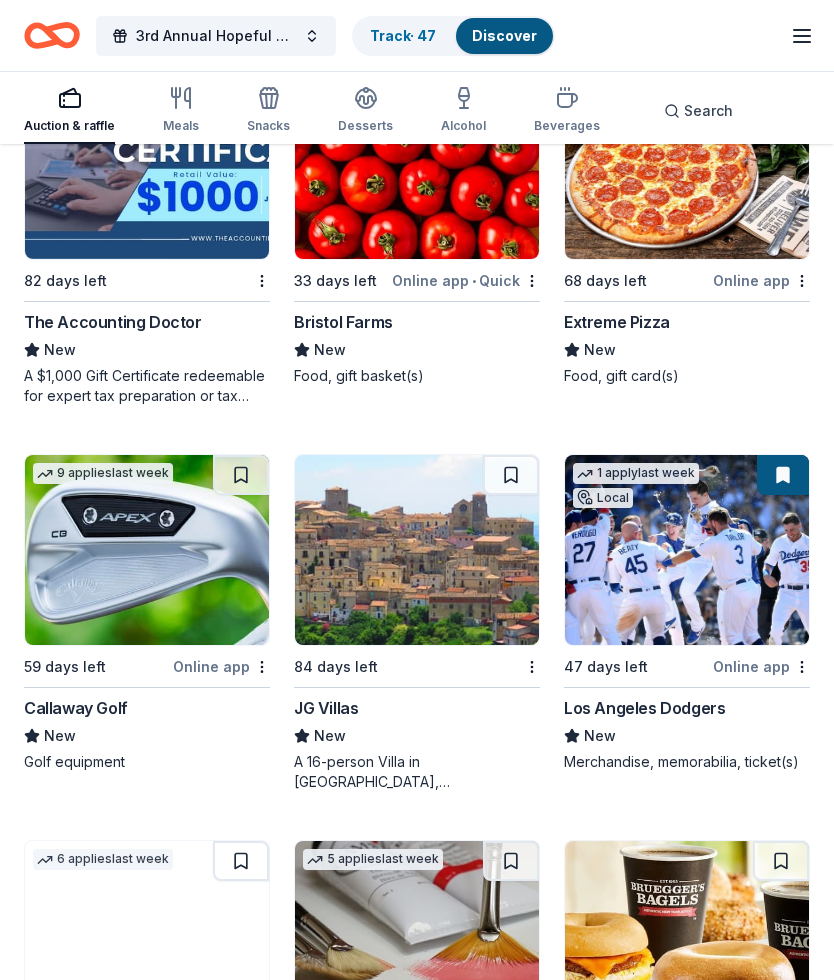 scroll, scrollTop: 11280, scrollLeft: 0, axis: vertical 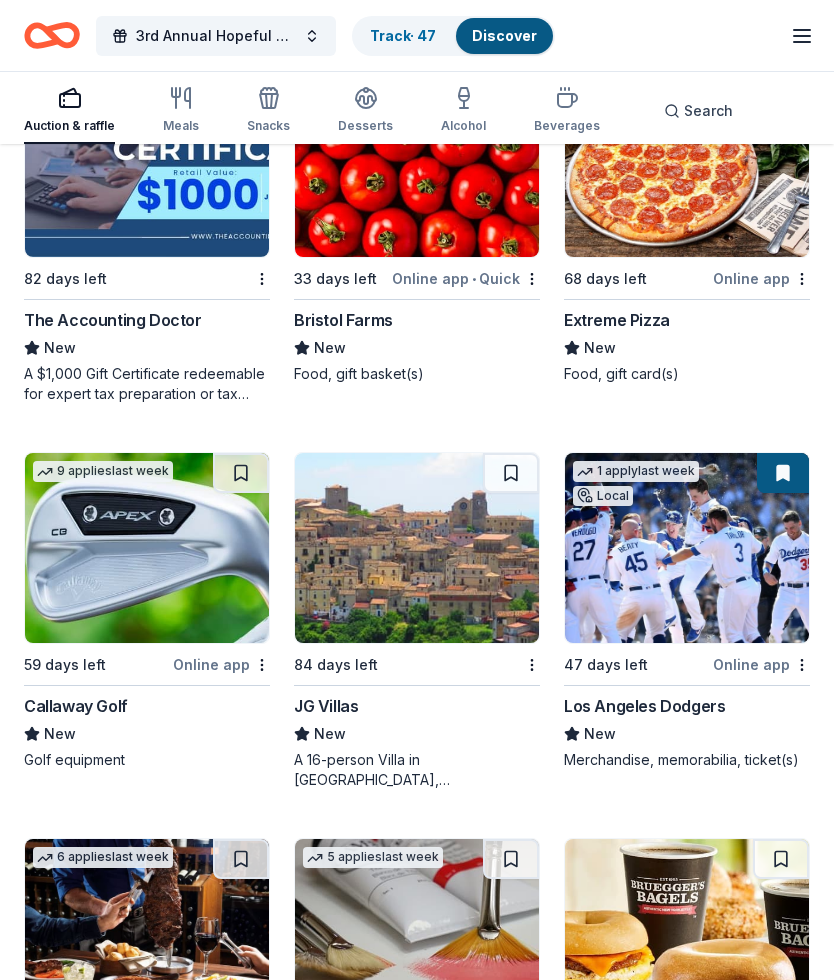 click on "Online app" at bounding box center [761, 665] 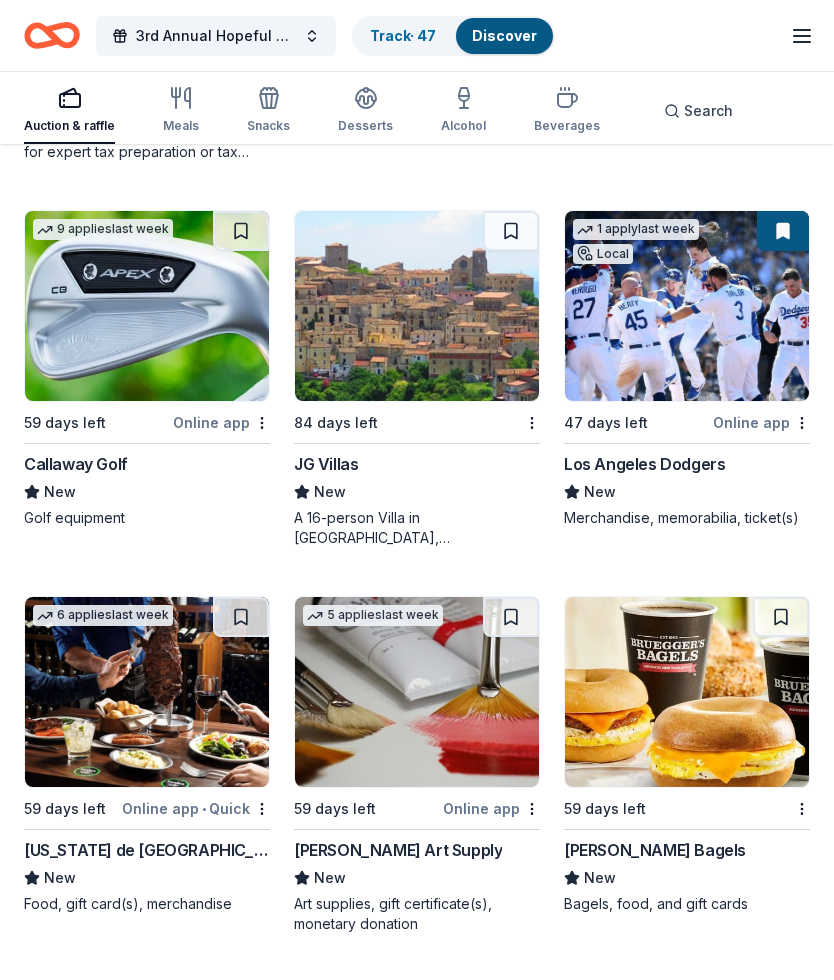 scroll, scrollTop: 11509, scrollLeft: 0, axis: vertical 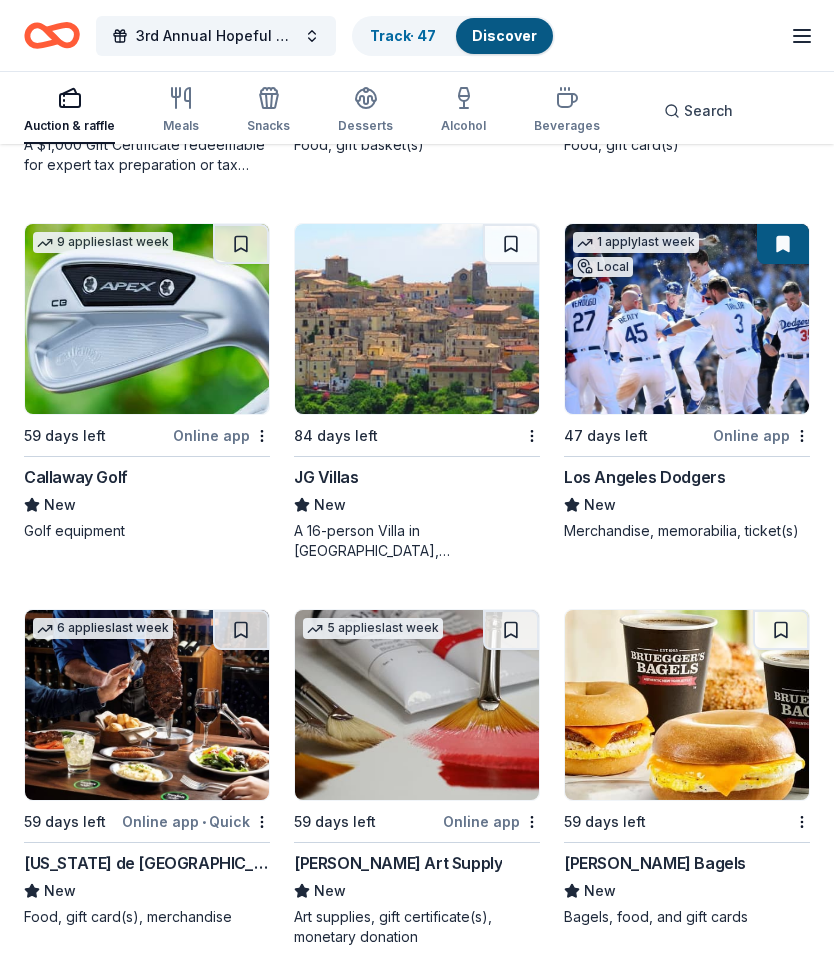 click on "A 16-person Villa in Altomonte, Calabria, Italy for 7days/6nights (Retail value is $20k; you keep any proceeds above our consignment rate of $8k), includes an epicurean breakfast prepared daily by a local chef, free all-inclusive access to the wine cellar, a privately guided walking tour of the town of Altomonte, a private cooking class featuring world-famous Southern Italian cuisine" at bounding box center [417, 542] 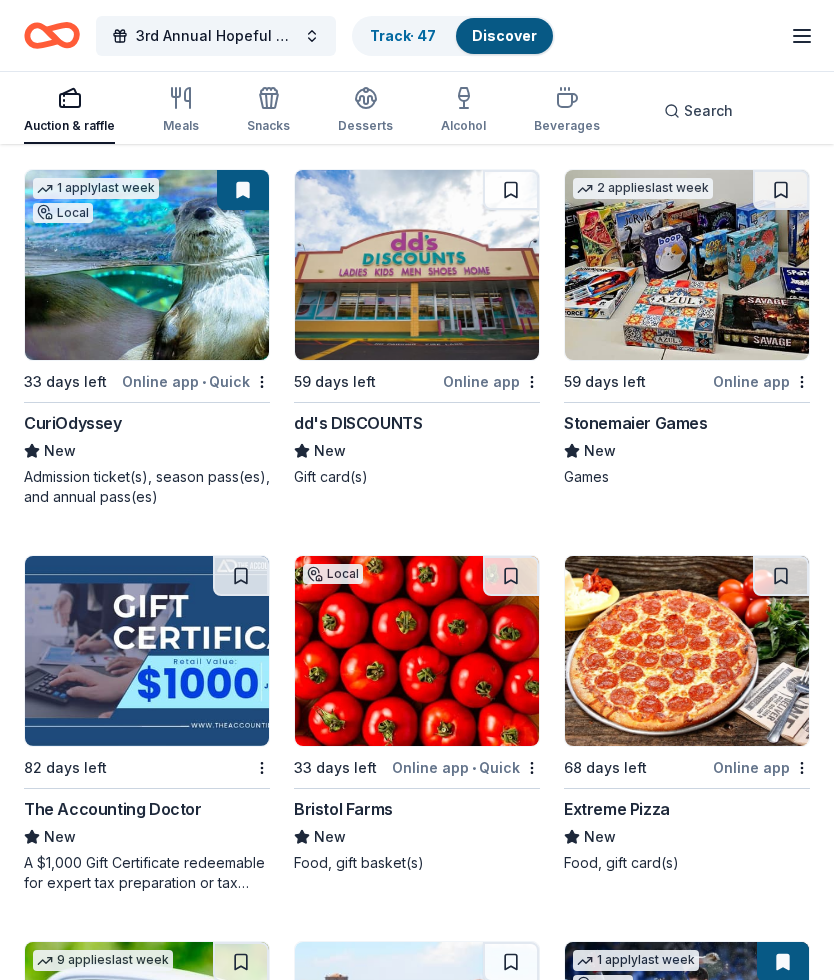 scroll, scrollTop: 10789, scrollLeft: 0, axis: vertical 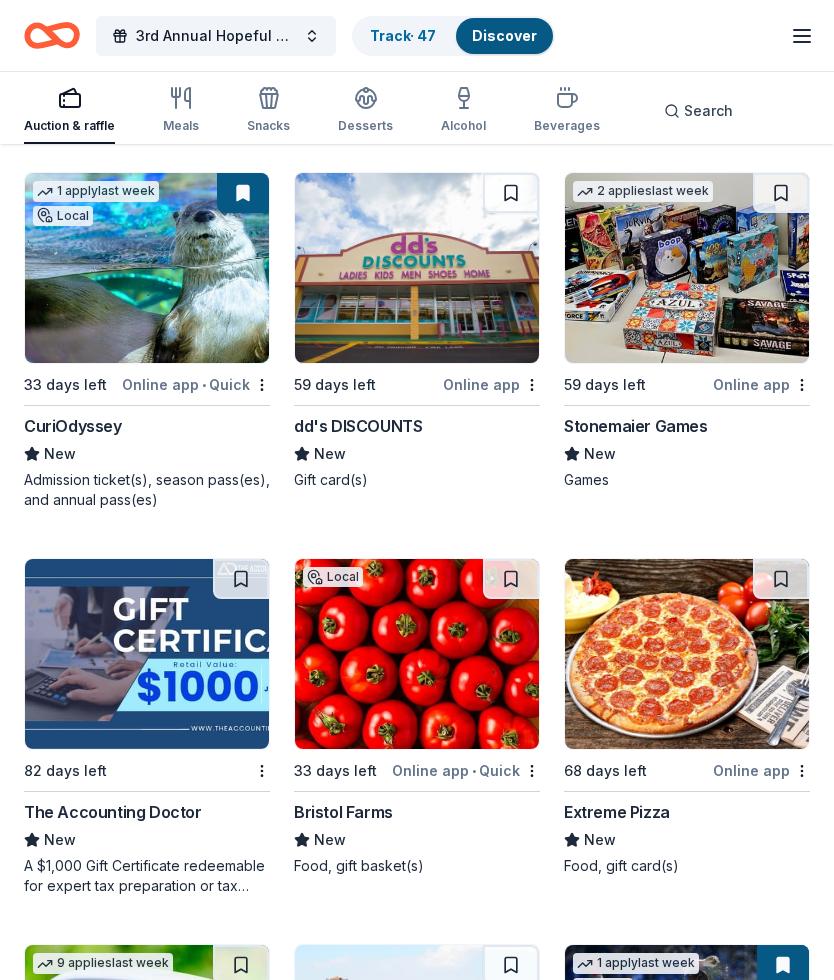 click on "dd's DISCOUNTS" at bounding box center [358, 426] 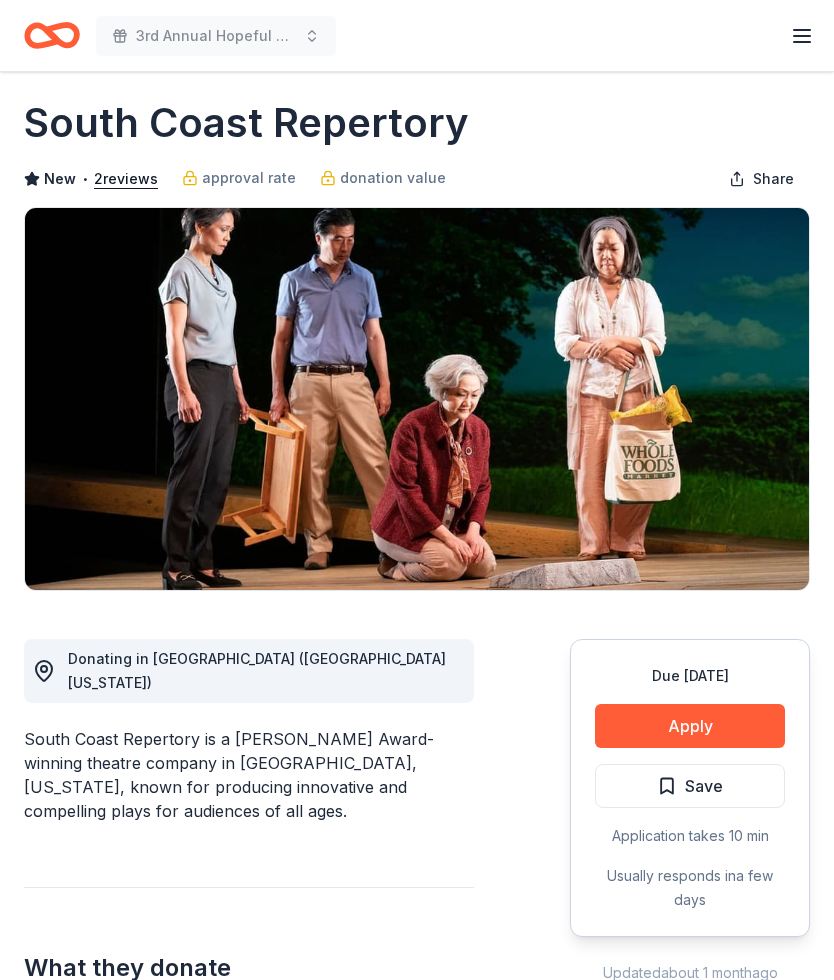 scroll, scrollTop: 18, scrollLeft: 0, axis: vertical 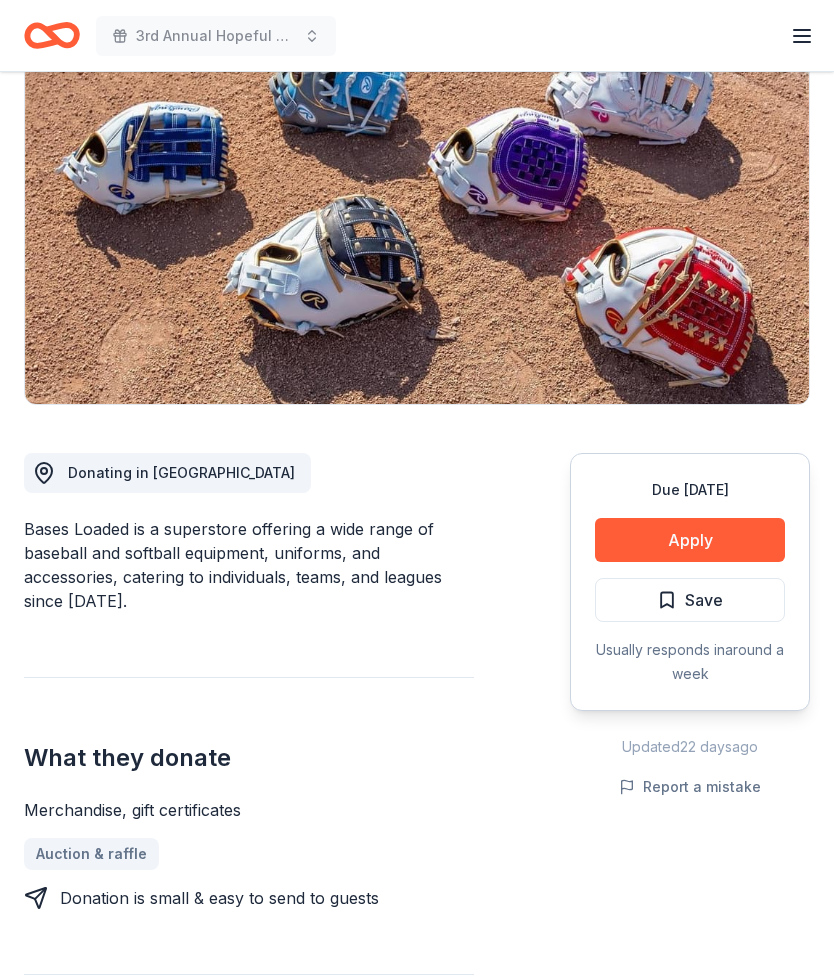 click on "Apply" at bounding box center (690, 540) 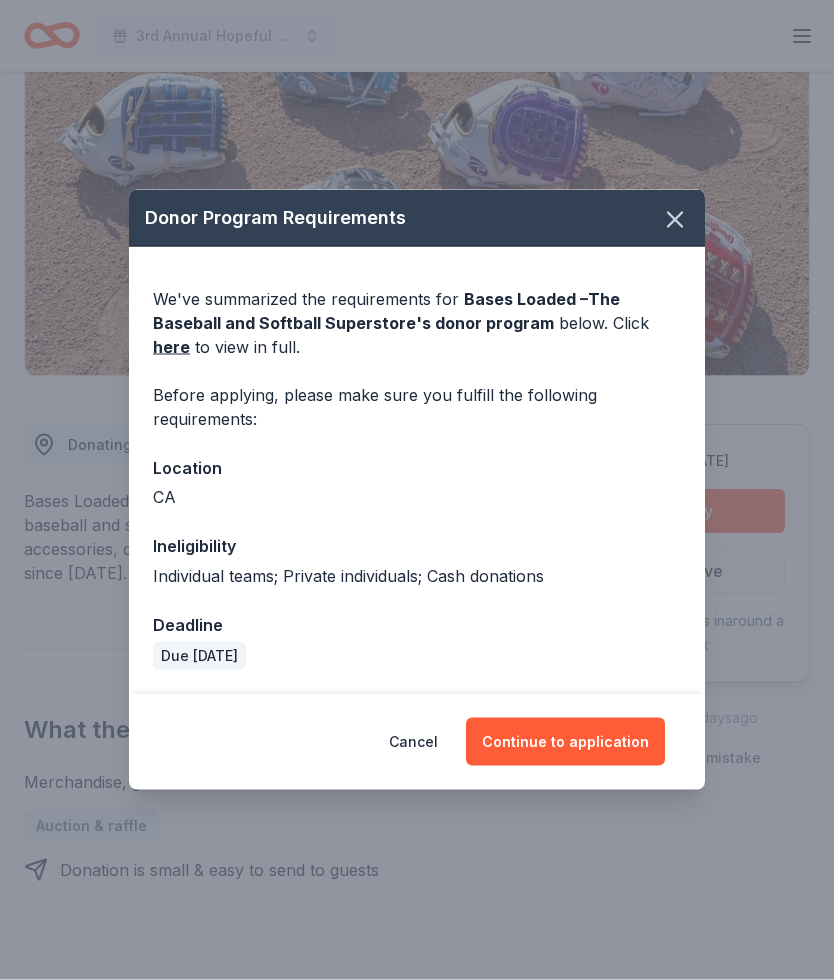 scroll, scrollTop: 288, scrollLeft: 0, axis: vertical 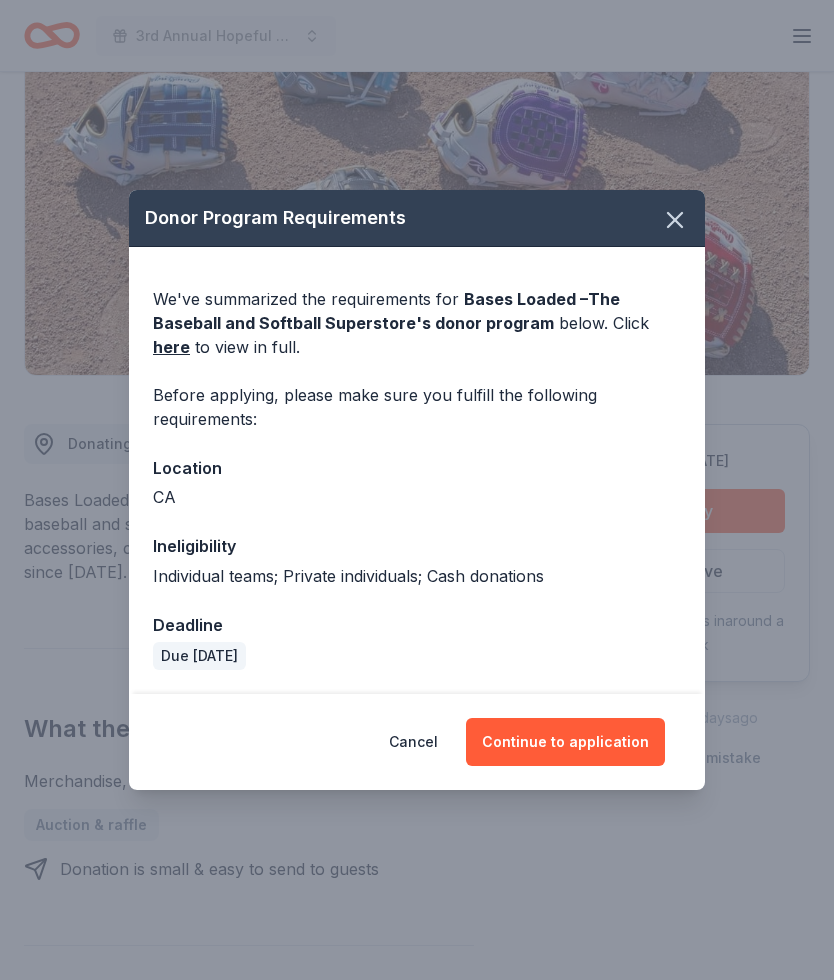 click on "Cancel" at bounding box center [413, 742] 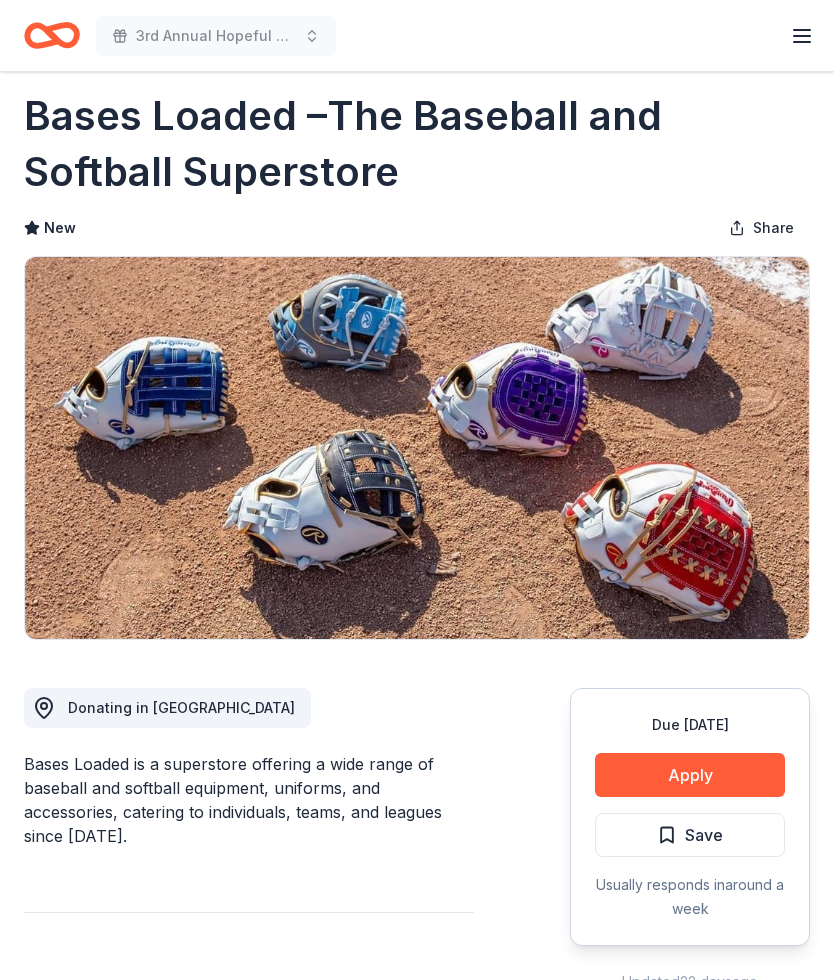 scroll, scrollTop: 6, scrollLeft: 0, axis: vertical 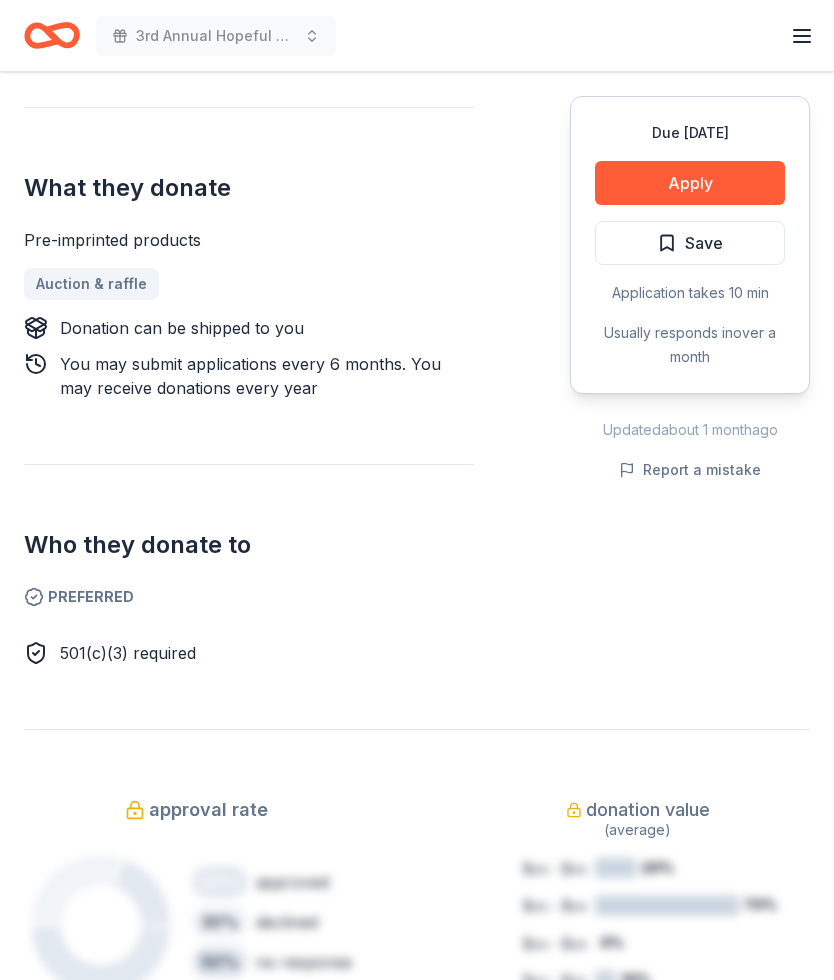 click on "Apply" at bounding box center (690, 183) 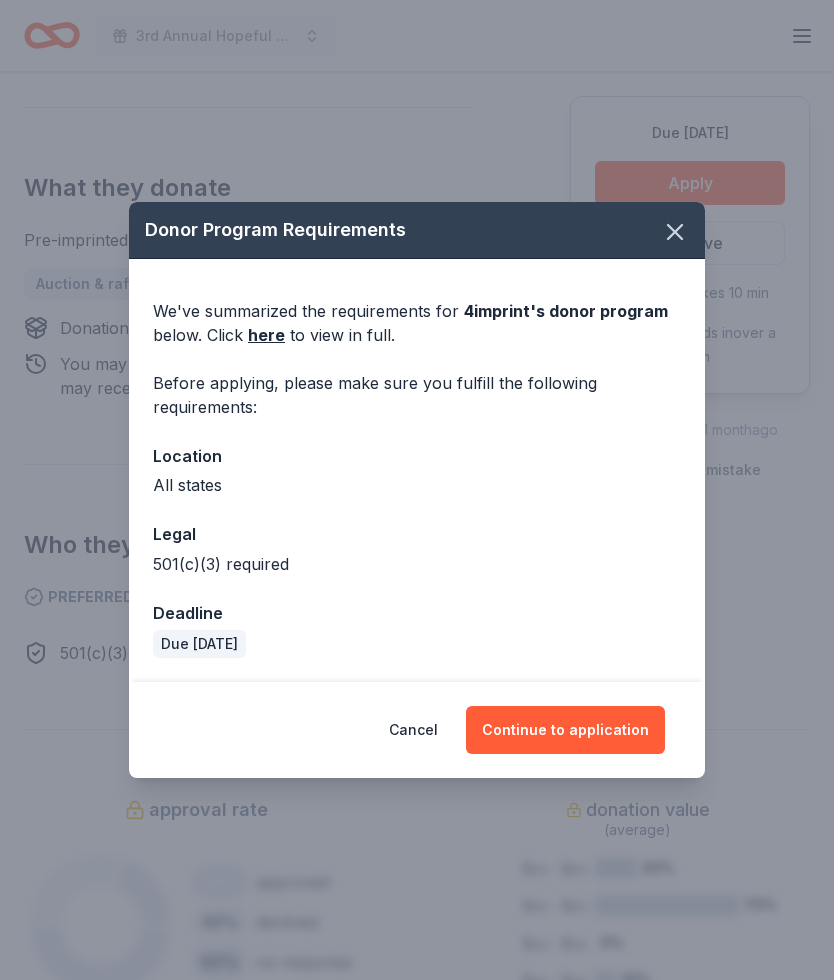click on "Continue to application" at bounding box center [565, 730] 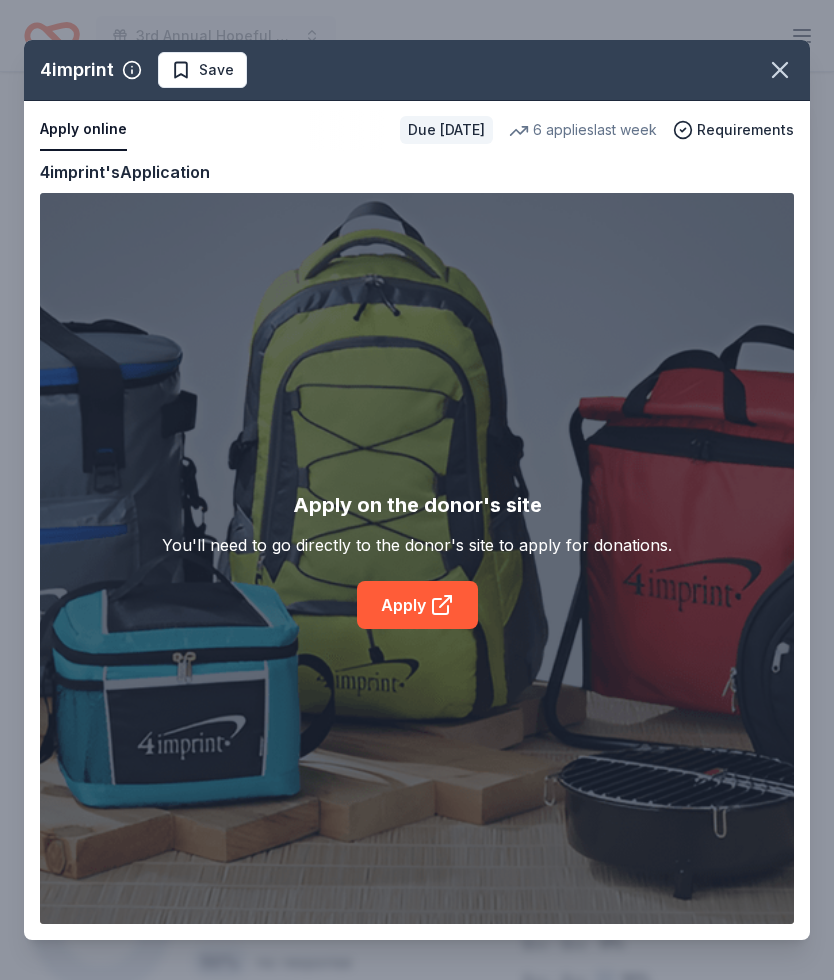 click on "Apply online Due [DATE] 6   applies  last week Requirements" at bounding box center [417, 130] 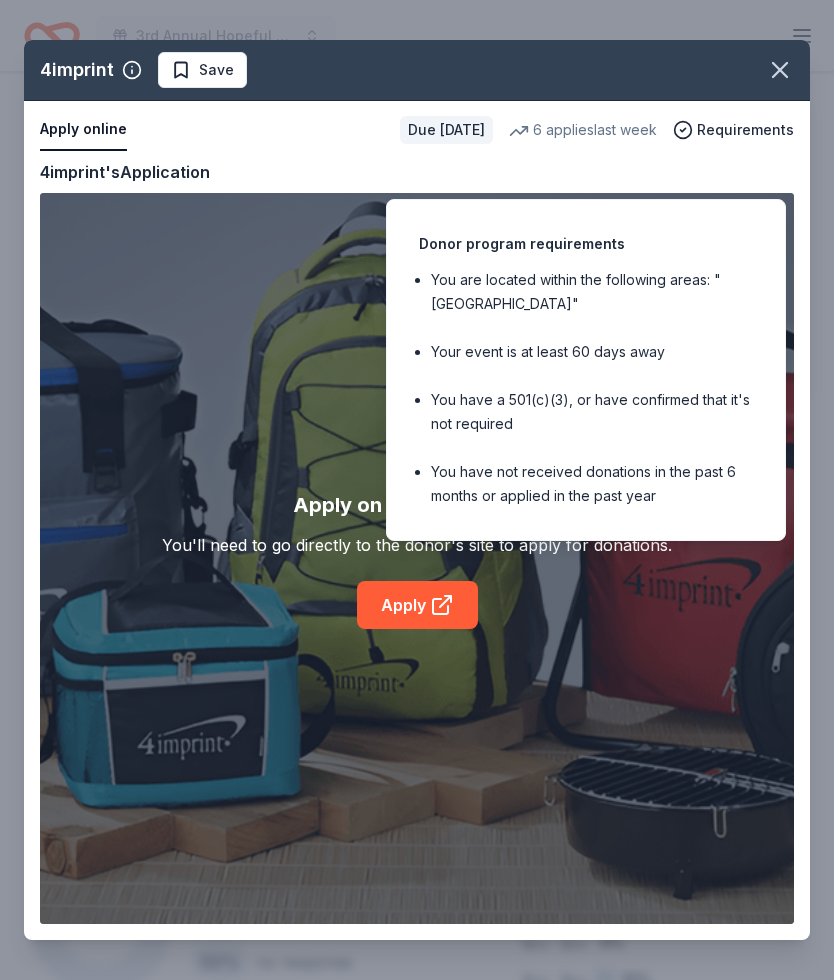 click on "Requirements" at bounding box center (745, 130) 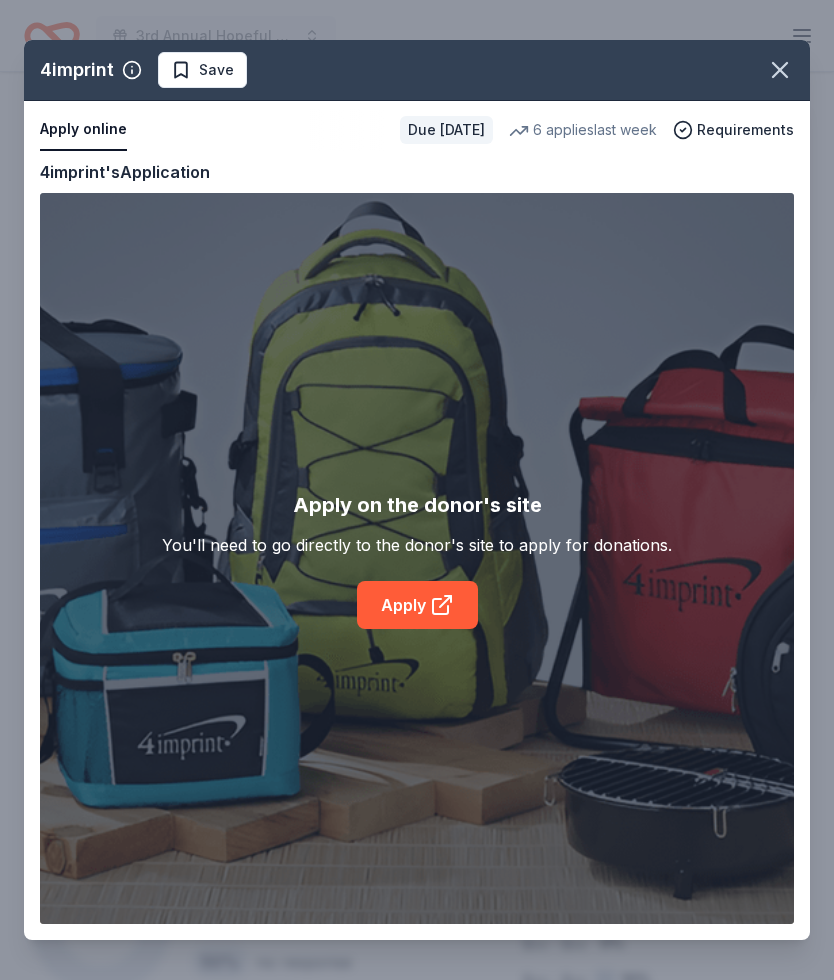 click on "Requirements" at bounding box center [745, 130] 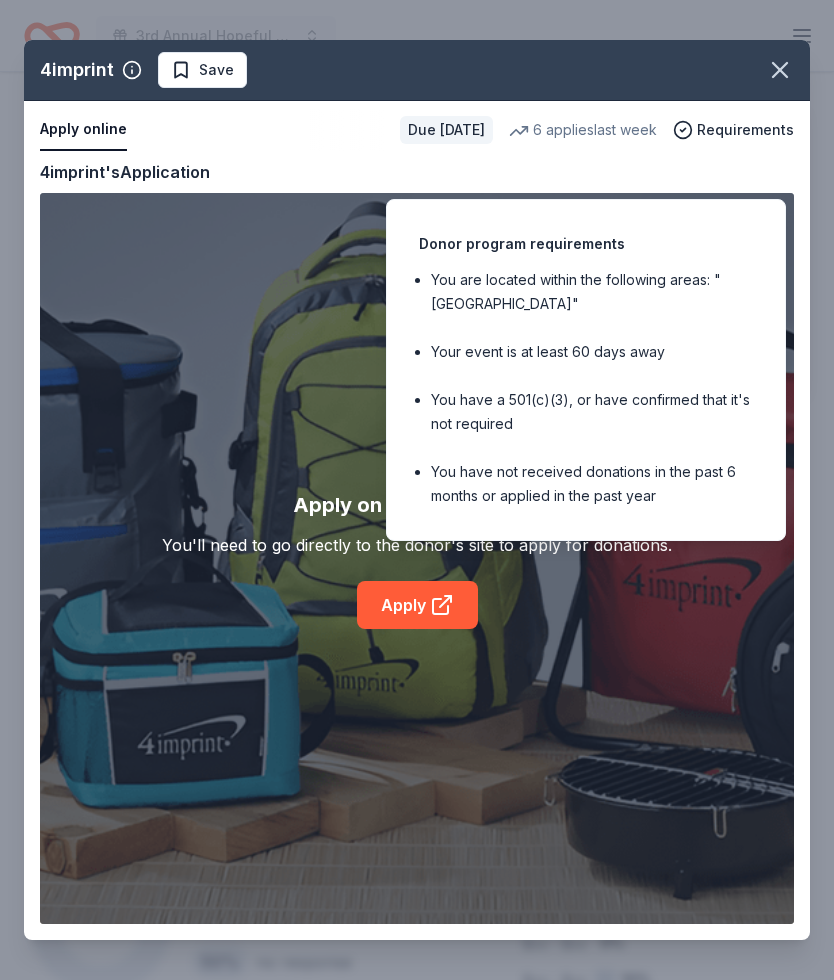 click 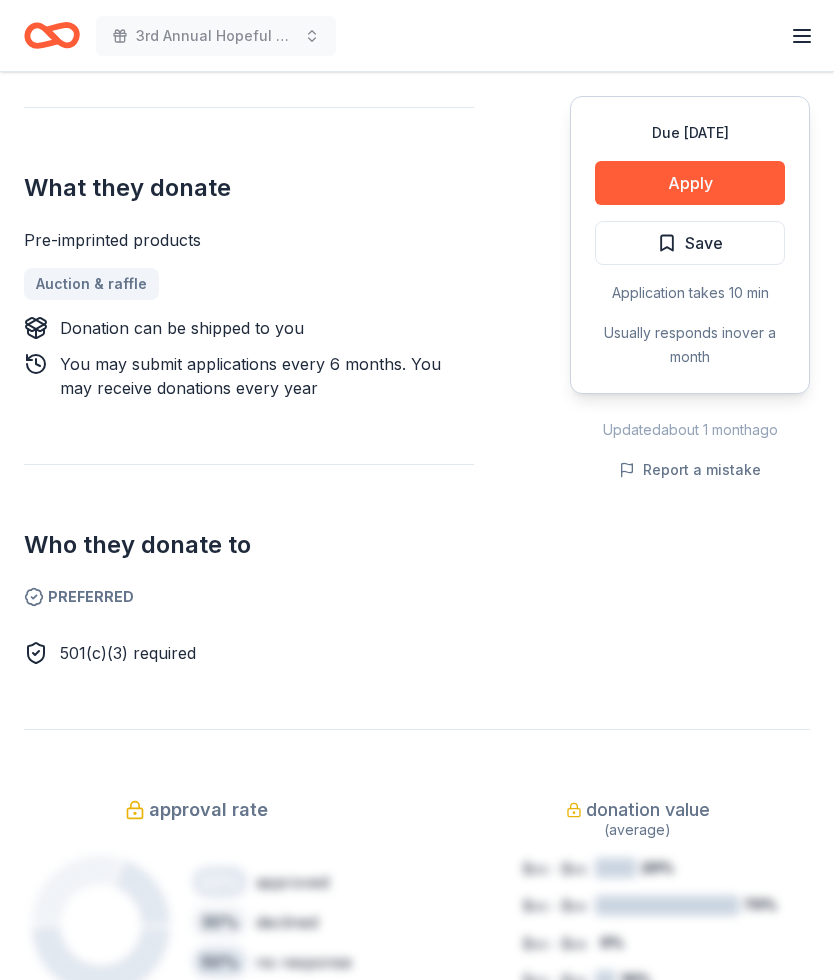 click on "Apply" at bounding box center (690, 183) 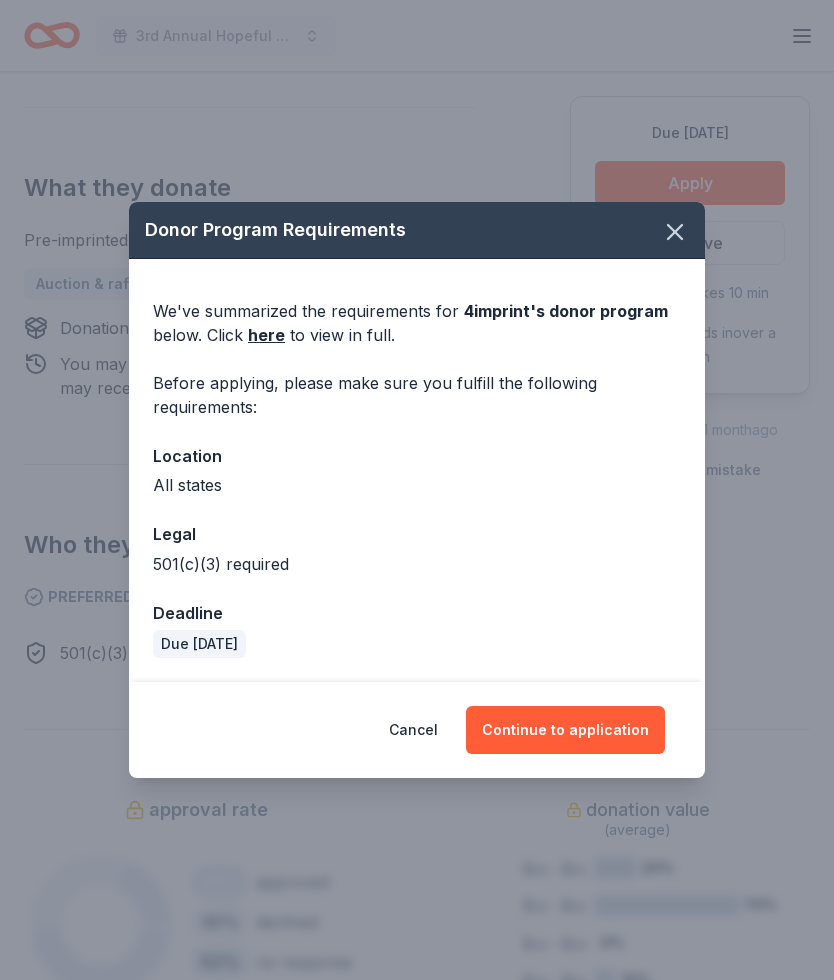 click on "Continue to application" at bounding box center [565, 730] 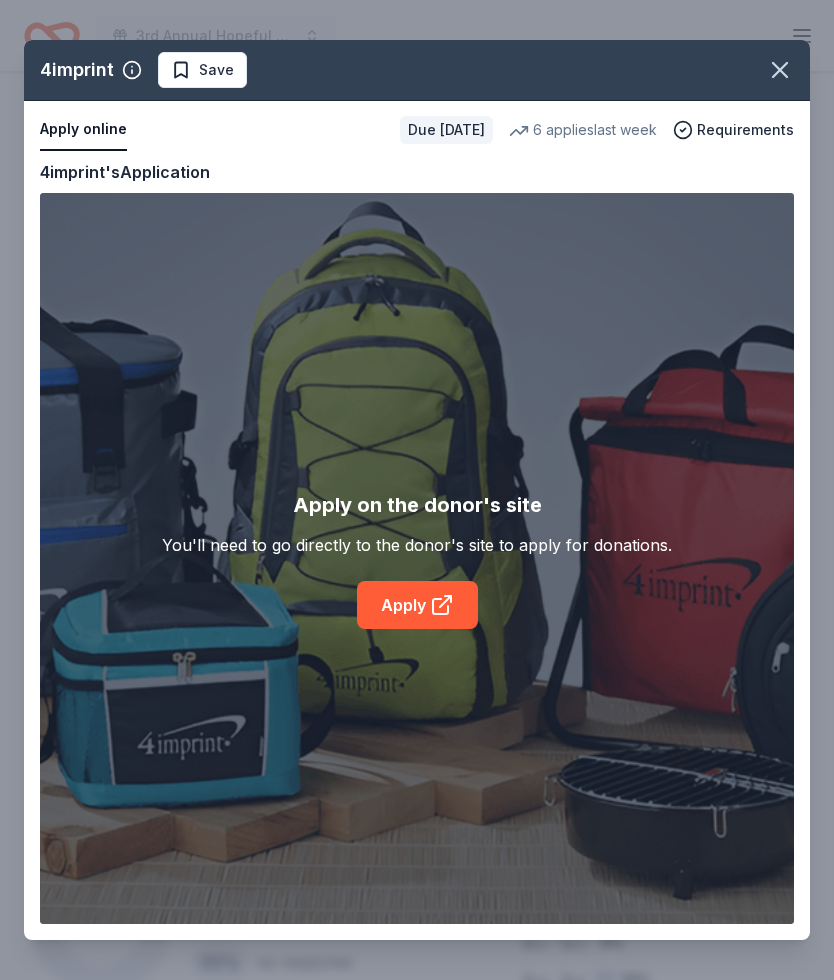 click on "Apply" at bounding box center [417, 605] 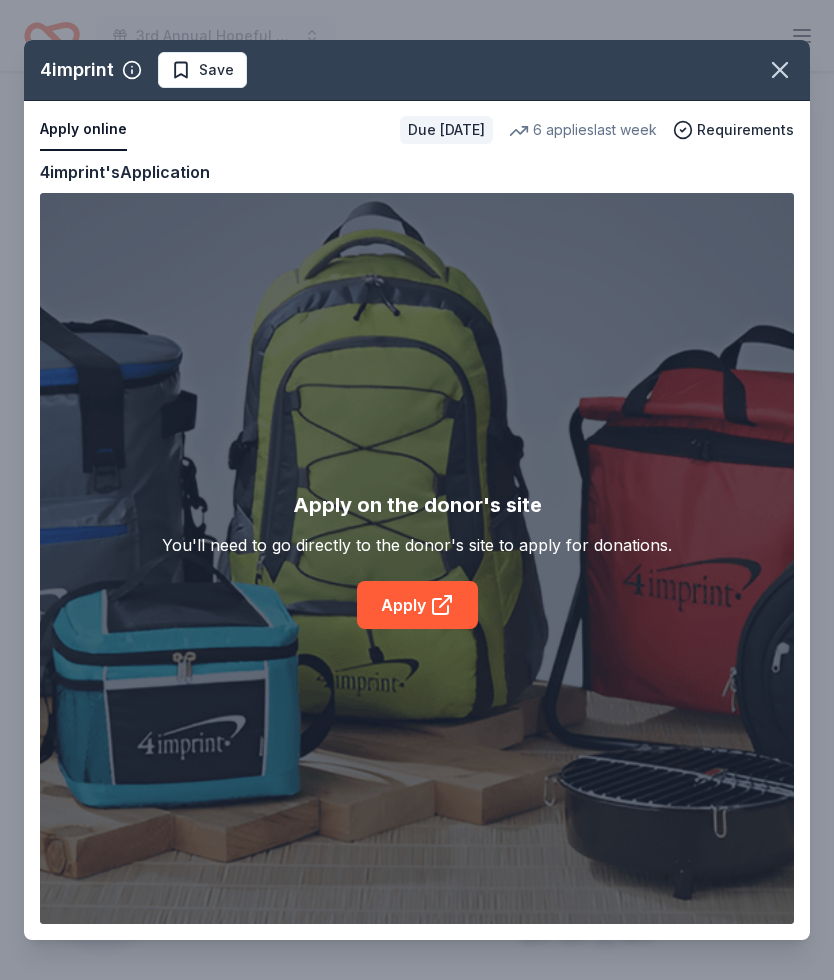 click on "Apply" at bounding box center [417, 605] 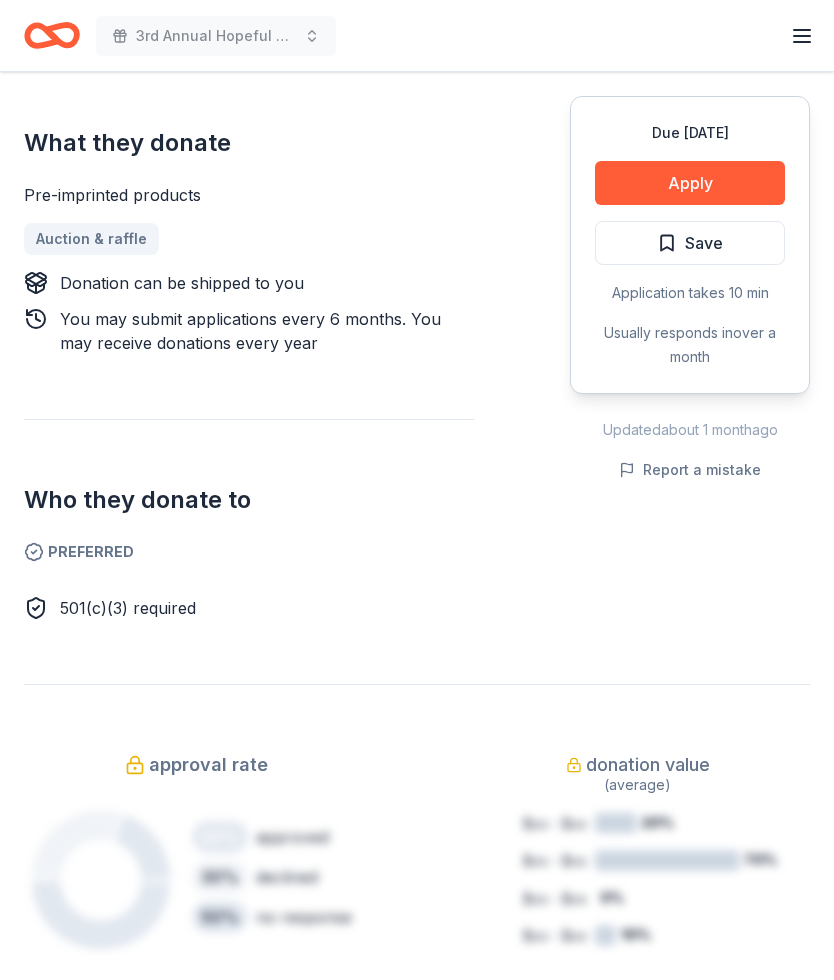 click on "Save" at bounding box center [690, 243] 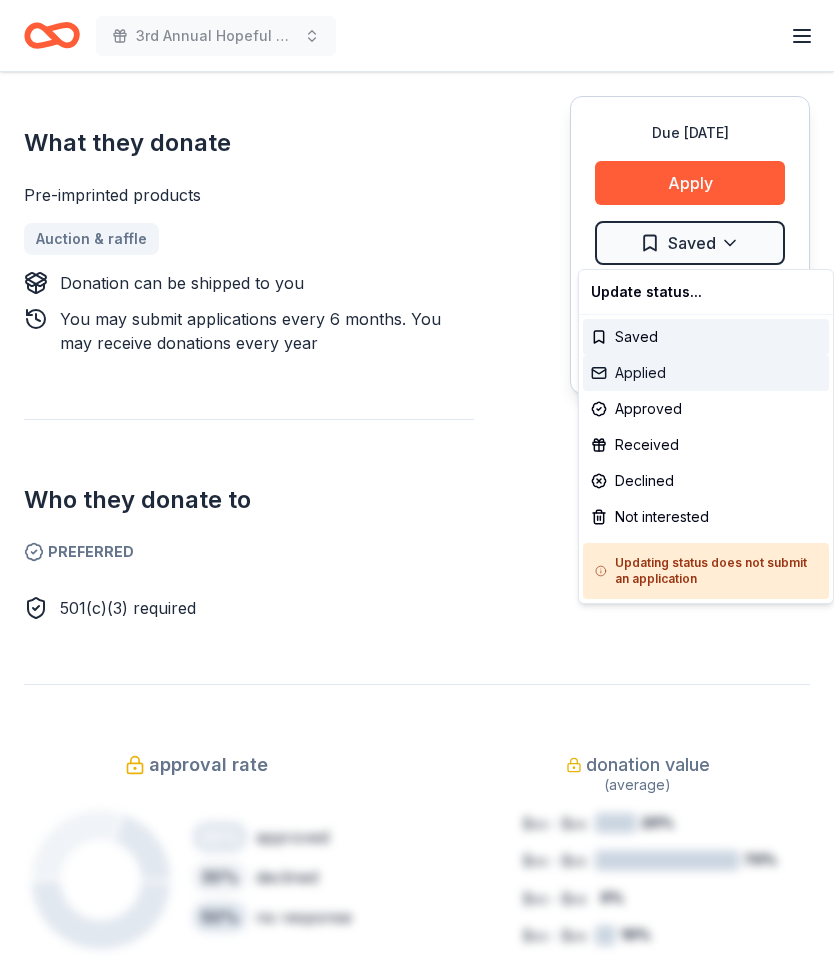 click on "Applied" at bounding box center [706, 373] 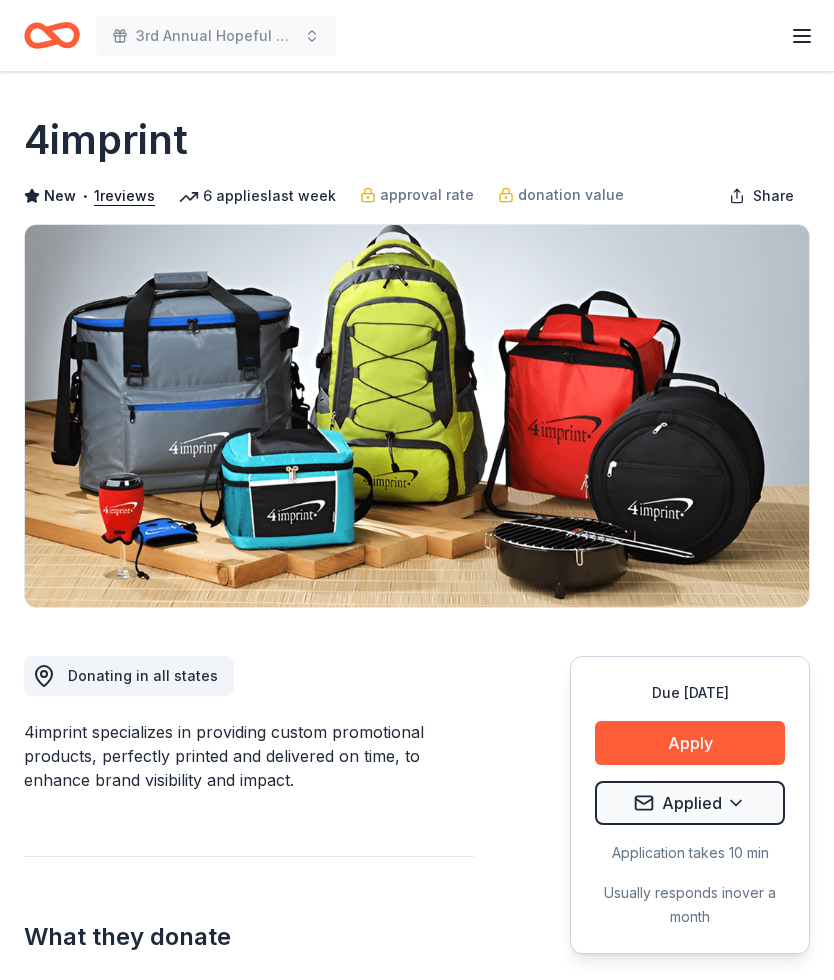 scroll, scrollTop: 794, scrollLeft: 0, axis: vertical 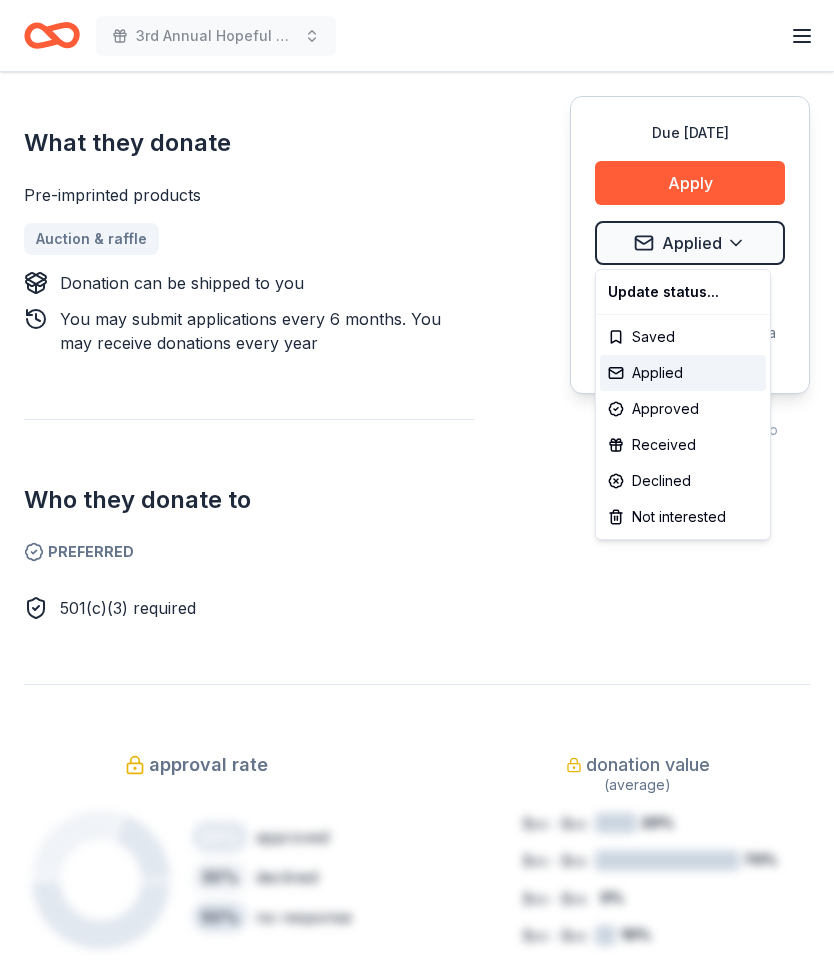 click on "3rd Annual Hopeful Family Futures  Earn Rewards Due [DATE] Share 4imprint New • 1  reviews 6   applies  last week approval rate donation value Share Donating in all states 4imprint specializes in providing custom promotional products, perfectly printed and delivered on time, to enhance brand visibility and impact. What they donate Pre-imprinted products Auction & raffle Donation can be shipped to you You may submit applications every   6 months .    You may receive donations every   year Who they donate to  Preferred 501(c)(3) required Due [DATE] Apply Applied Application takes 10 min Usually responds in  over a month Updated  about [DATE] Report a mistake approval rate 20 % approved 30 % declined 50 % no response donation value (average) 20% 70% 0% 10% $xx - $xx $xx - $xx $xx - $xx $xx - $xx Upgrade to Pro to view approval rates and average donation values New • 1  reviews JC YOUTH FOUNDATION  [DATE] • Approved Leave a review Similar donors Top rated 2   applies  last week 59 days left" at bounding box center [417, -304] 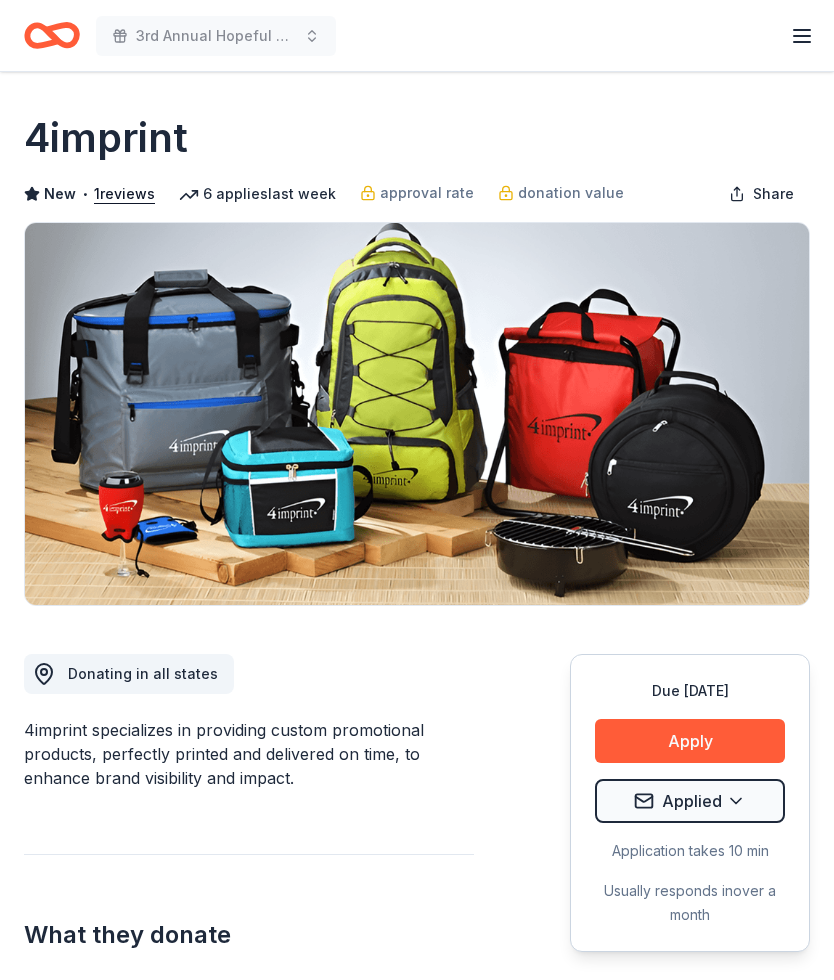 scroll, scrollTop: 0, scrollLeft: 0, axis: both 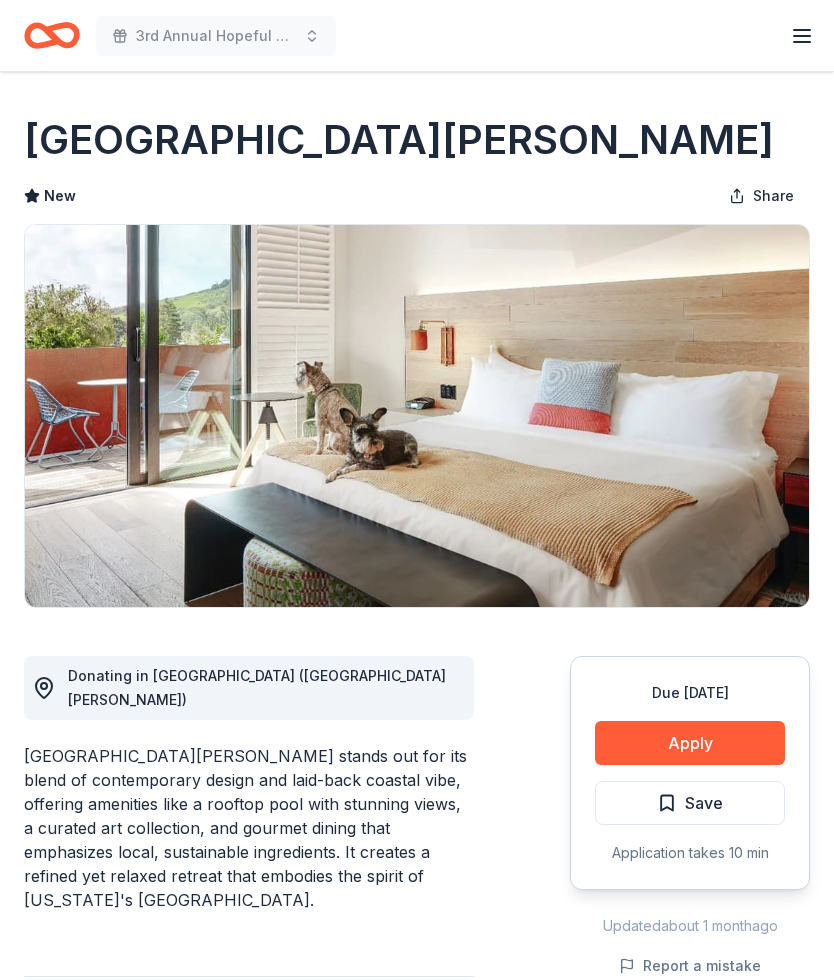 click on "Apply" at bounding box center (690, 743) 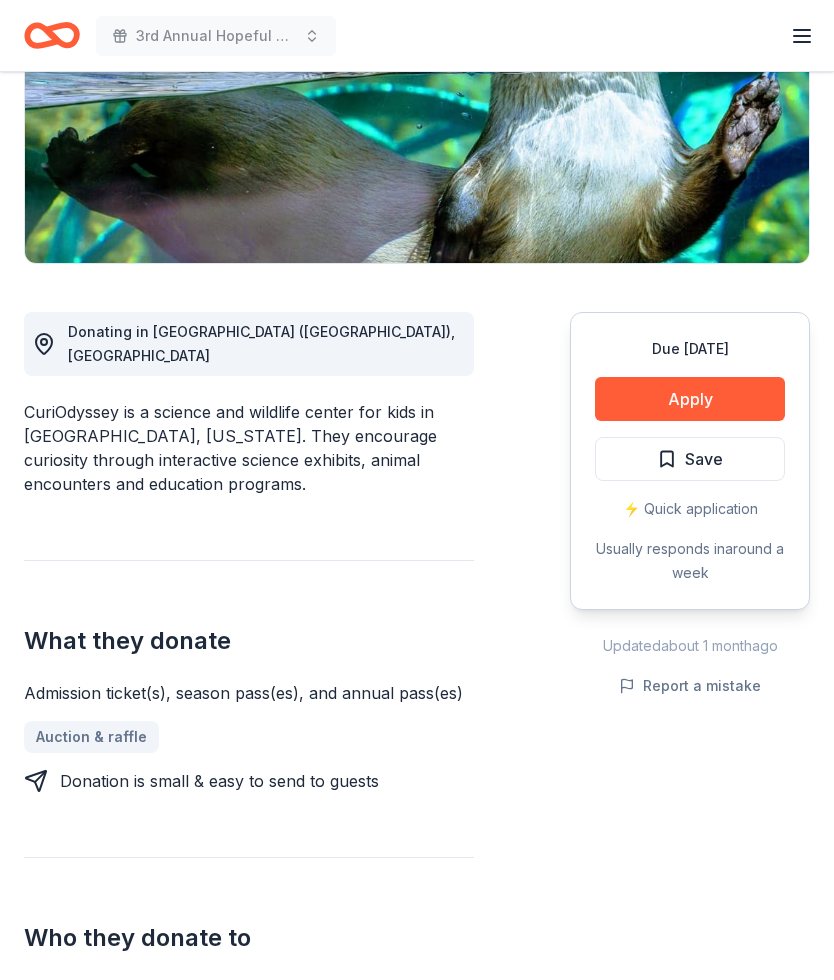 scroll, scrollTop: 346, scrollLeft: 0, axis: vertical 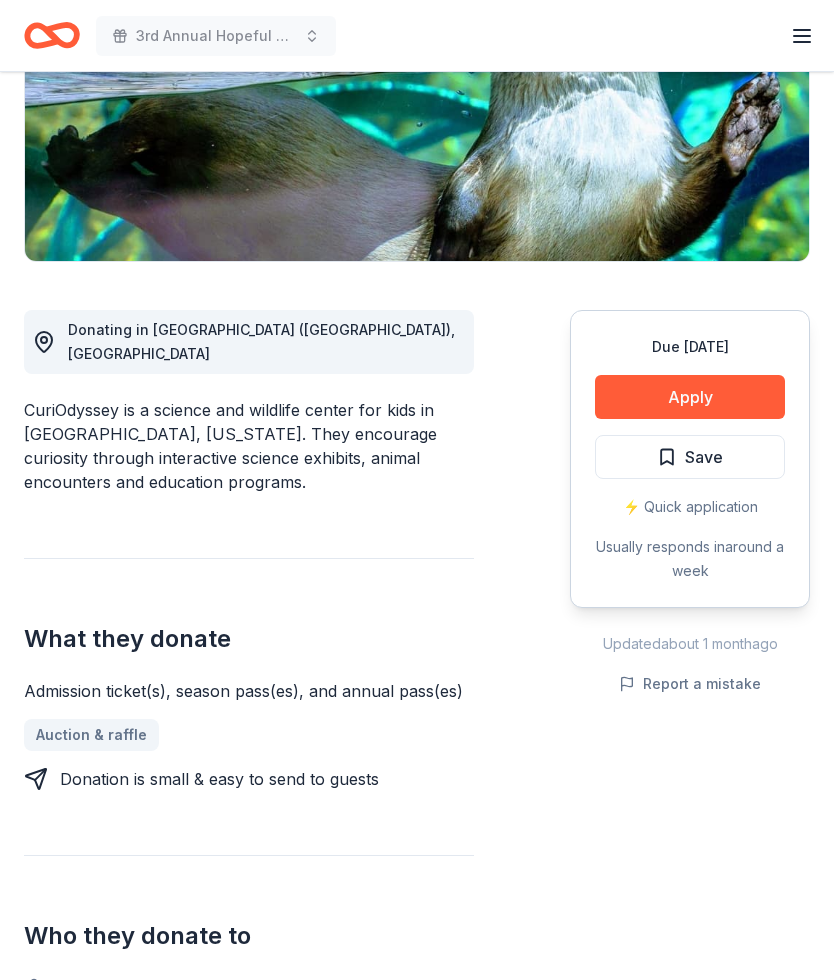 click on "Apply" at bounding box center [690, 397] 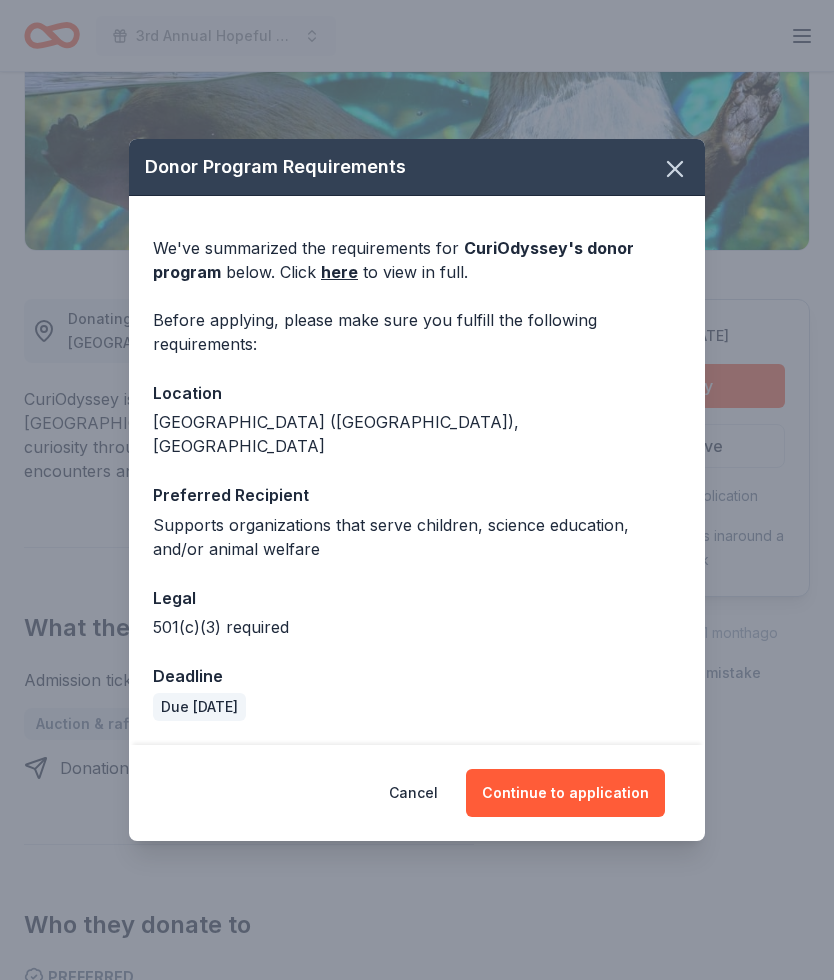 scroll, scrollTop: 353, scrollLeft: 0, axis: vertical 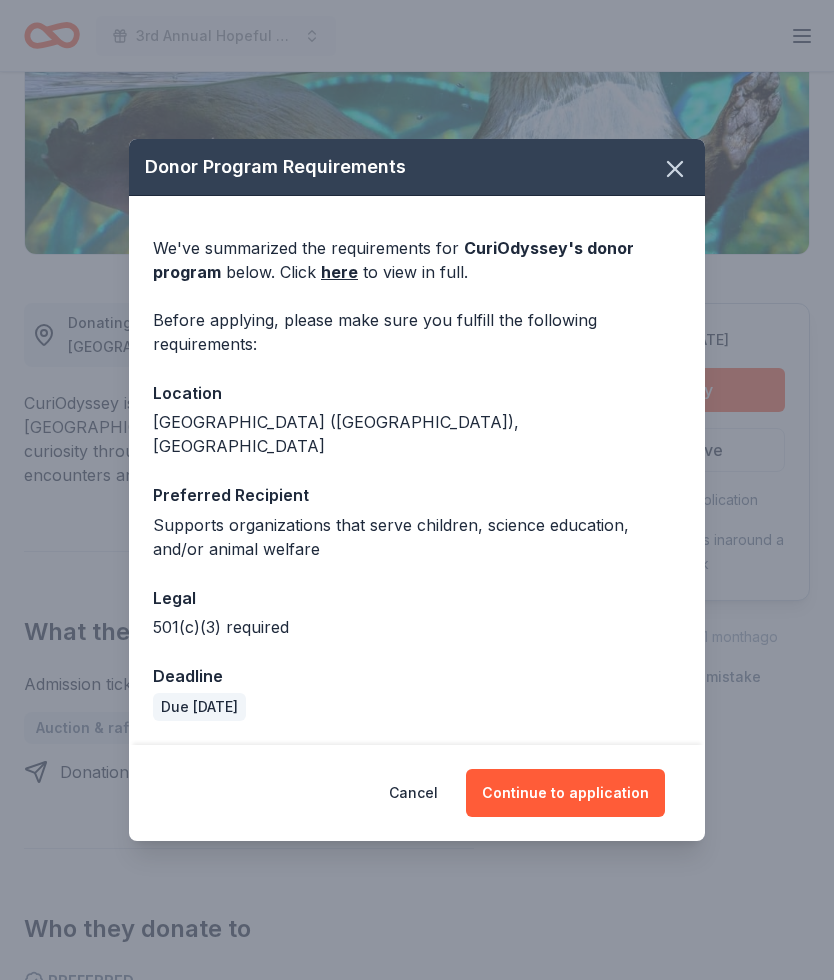 click on "Continue to application" at bounding box center [565, 793] 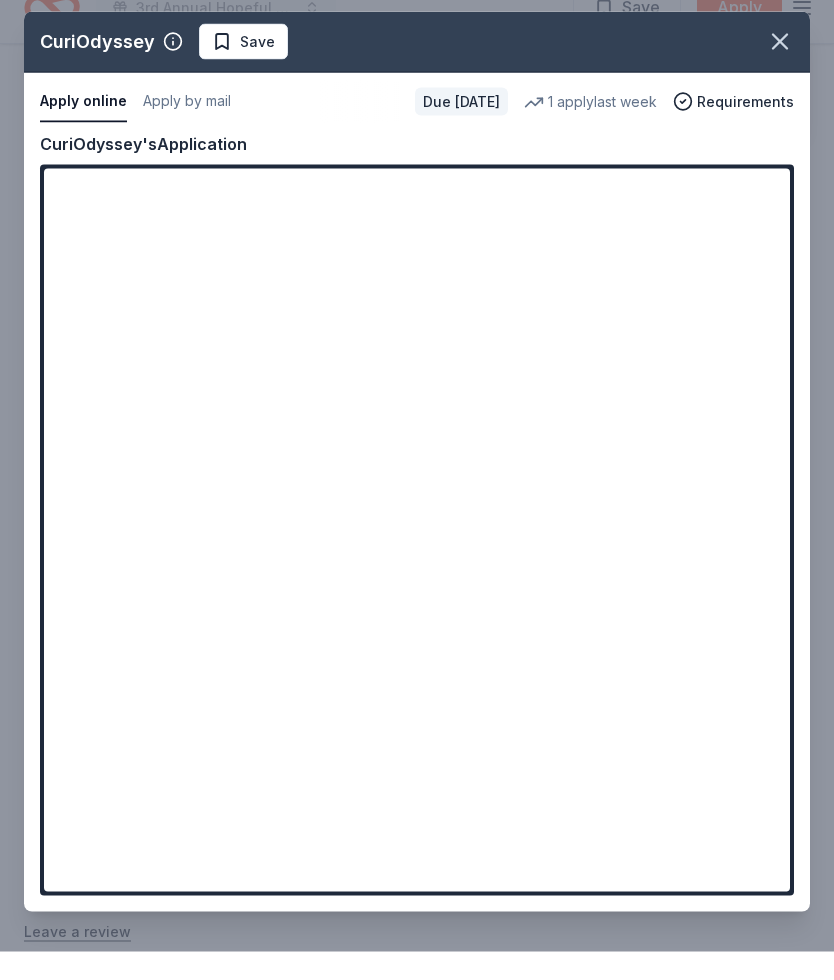 scroll, scrollTop: 1383, scrollLeft: 0, axis: vertical 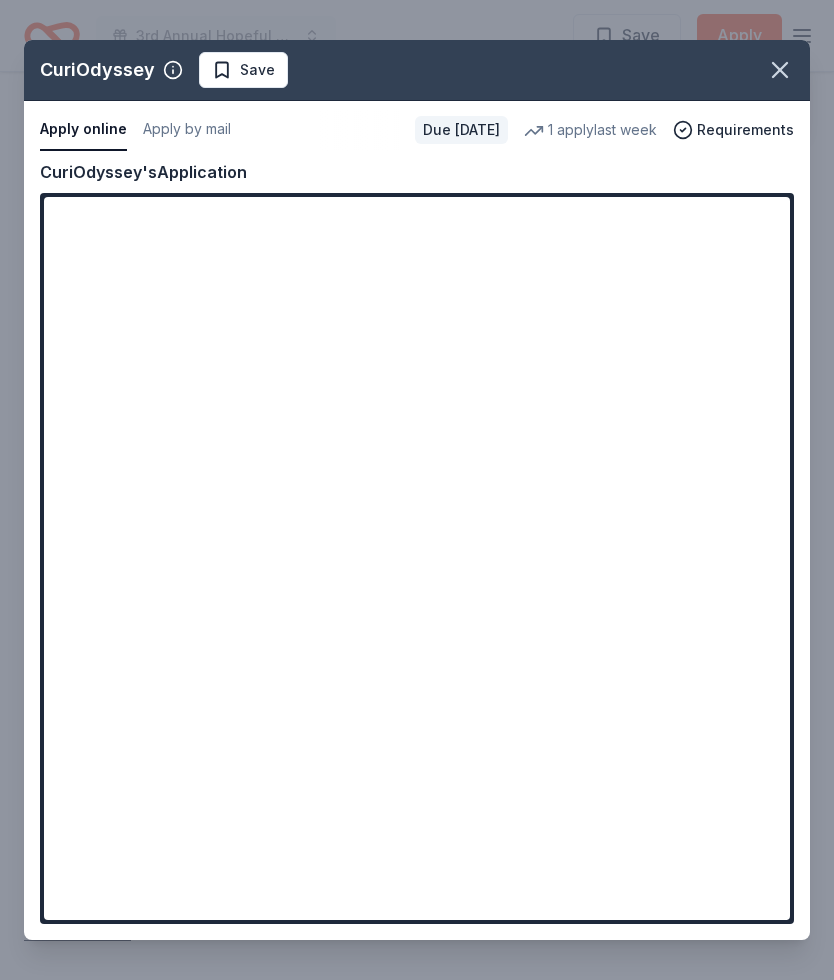 click on "Save" at bounding box center (243, 70) 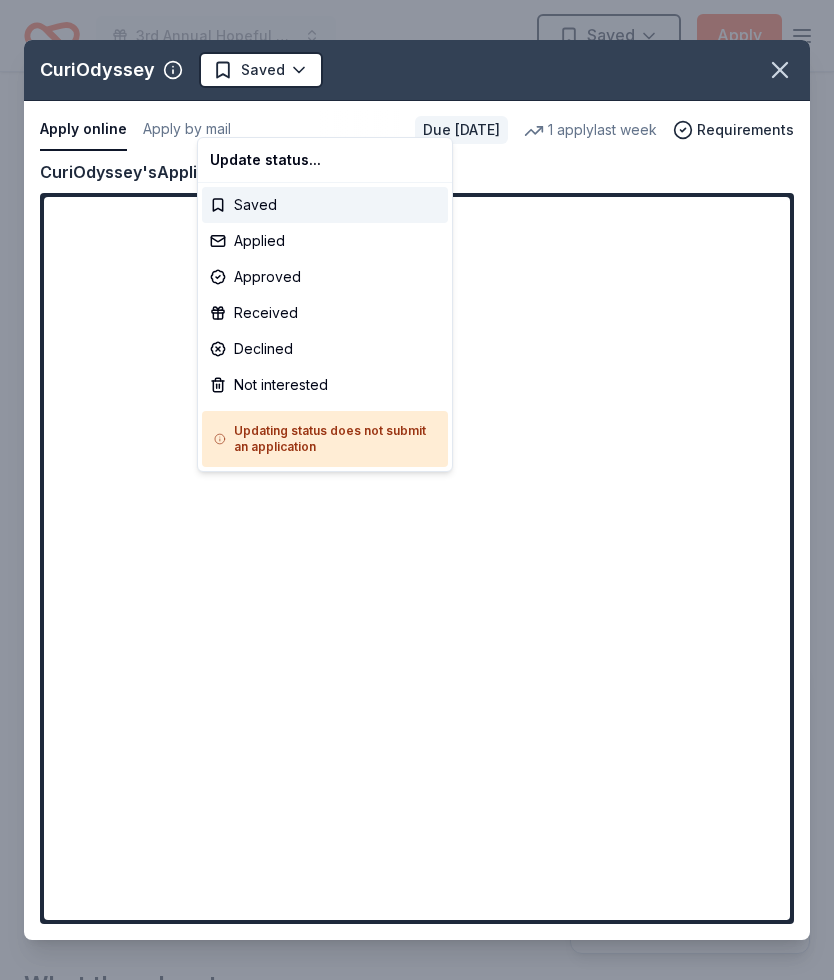 scroll, scrollTop: 0, scrollLeft: 0, axis: both 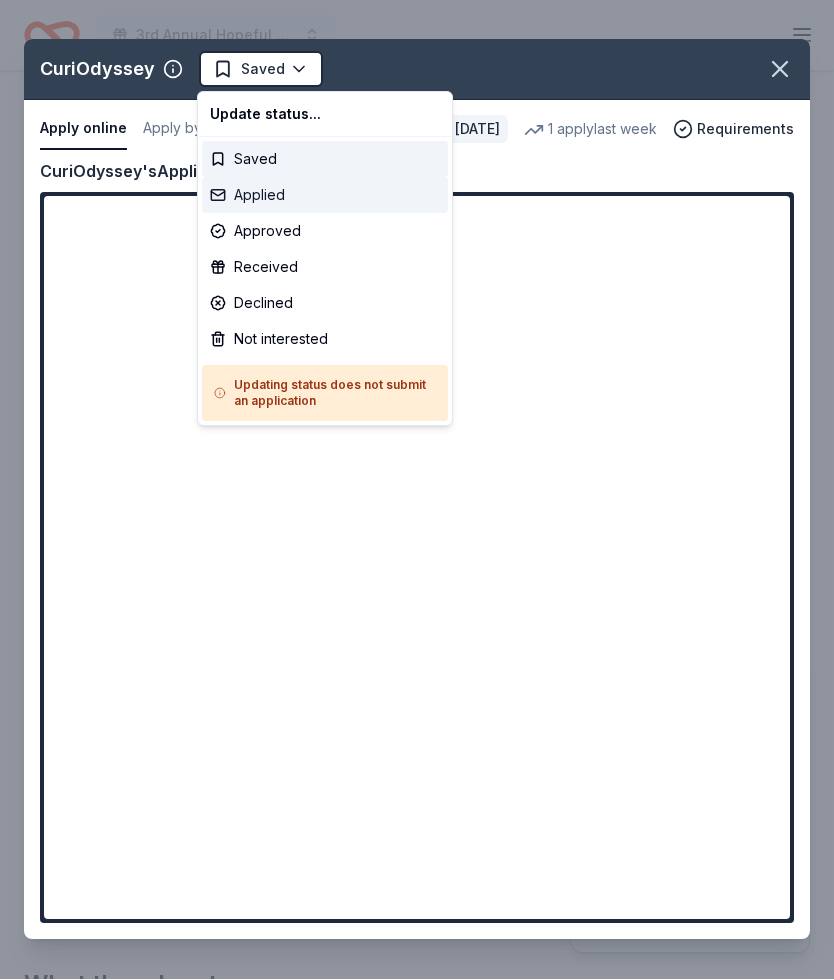 click on "Applied" at bounding box center [325, 196] 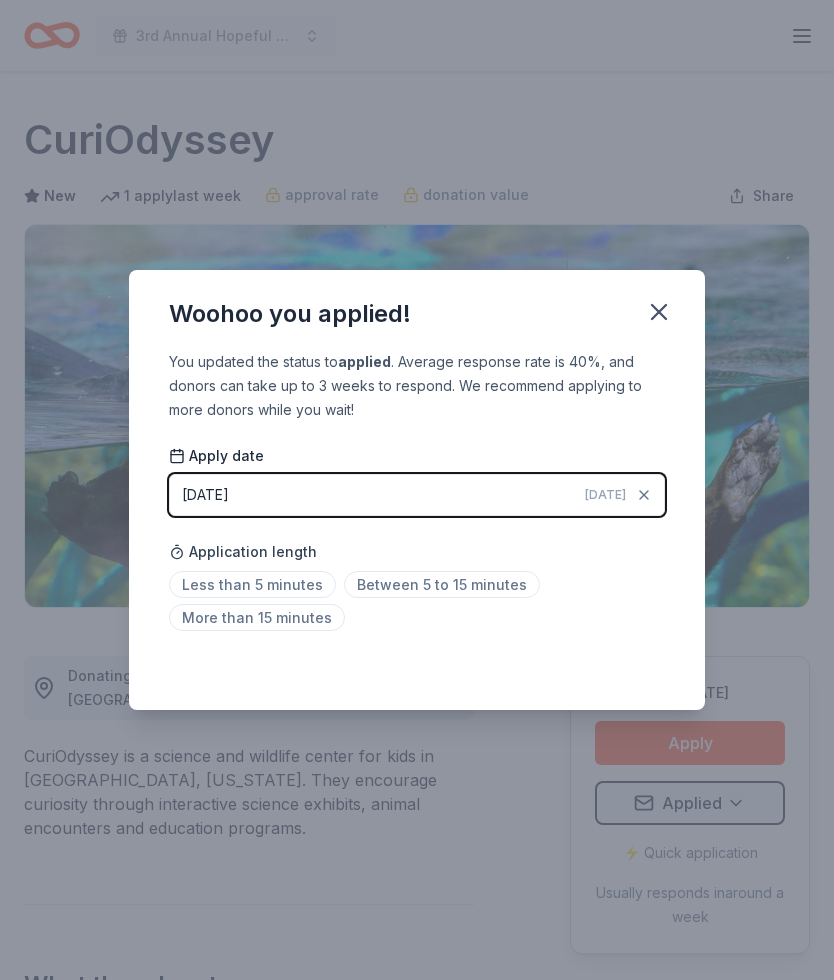 click on "Between 5 to 15 minutes" at bounding box center (442, 584) 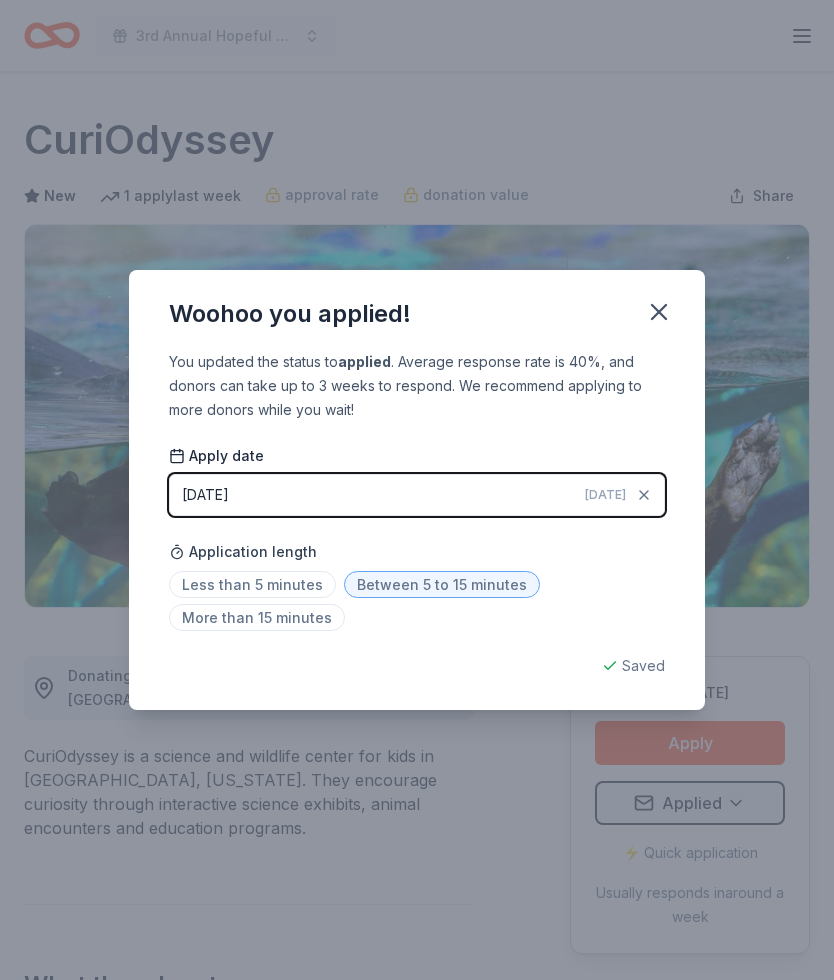 click on "Saved" at bounding box center (417, 666) 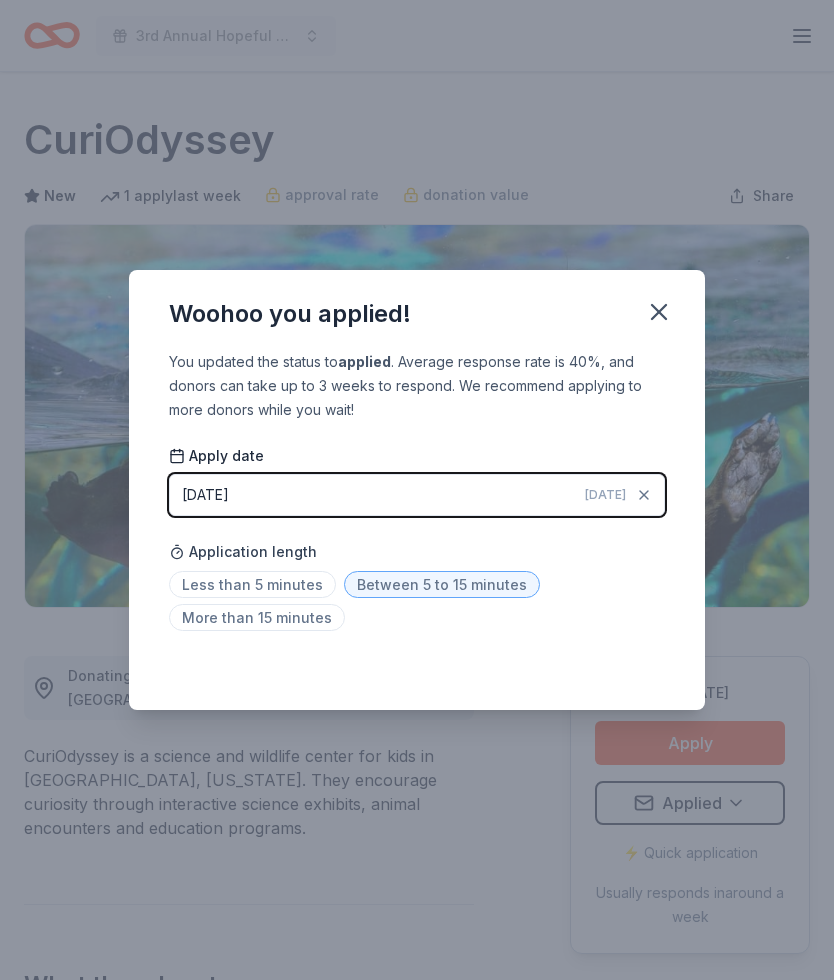 click 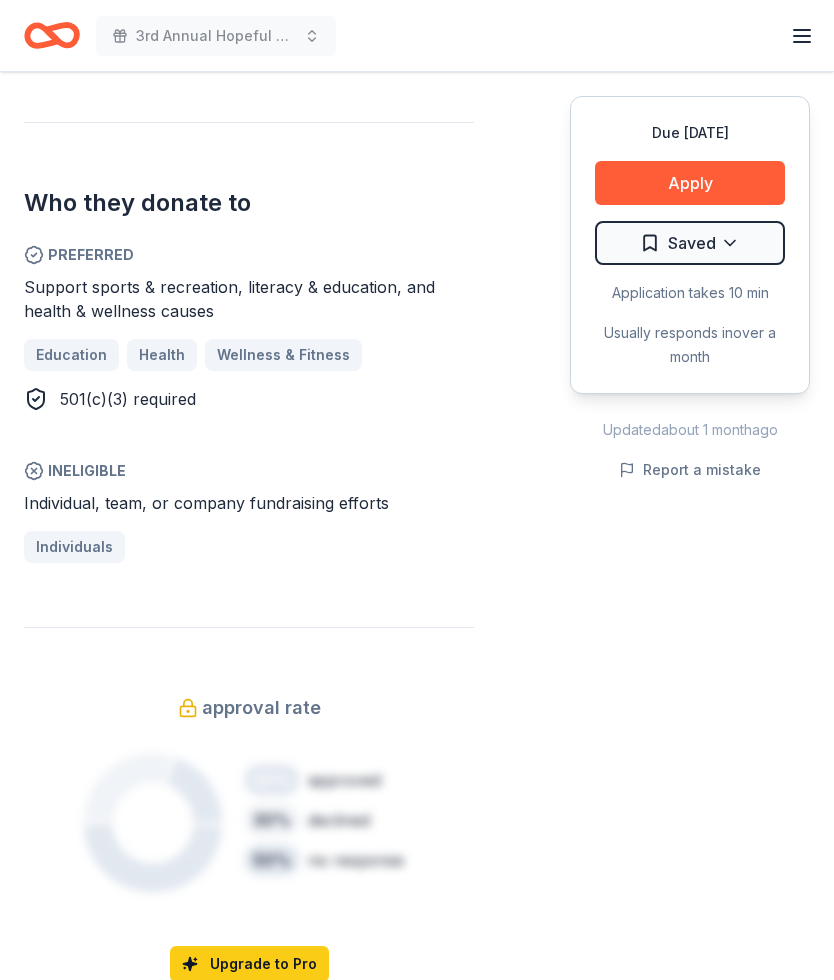 scroll, scrollTop: 1082, scrollLeft: 0, axis: vertical 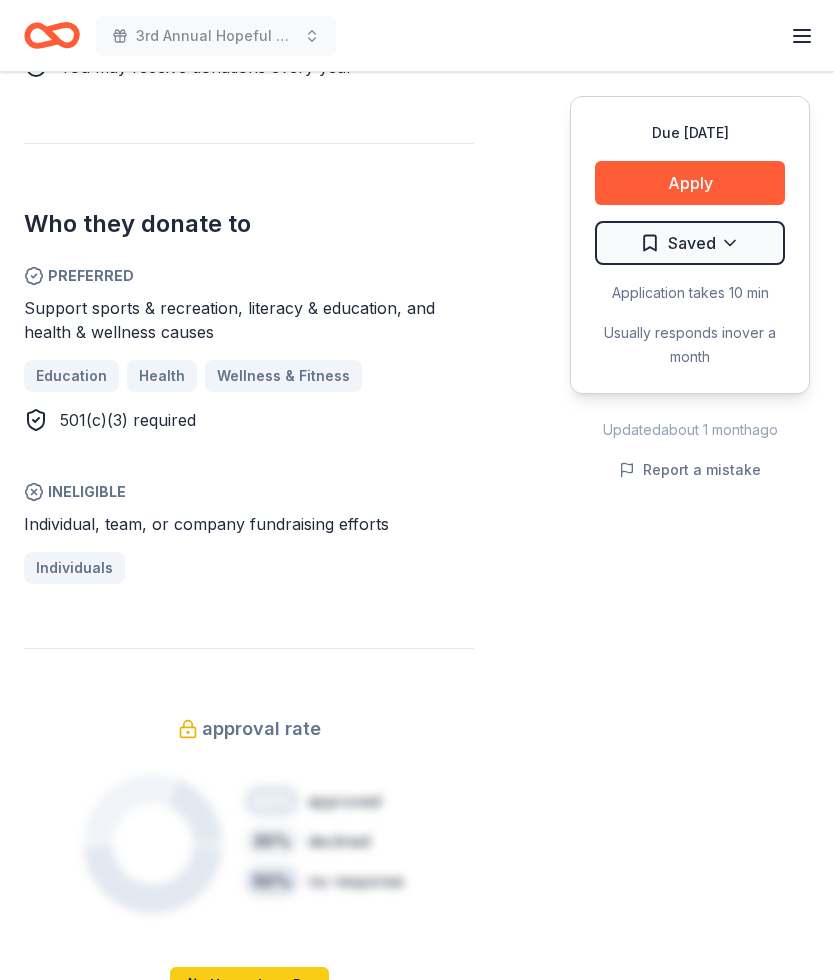 click on "Apply" at bounding box center (690, 183) 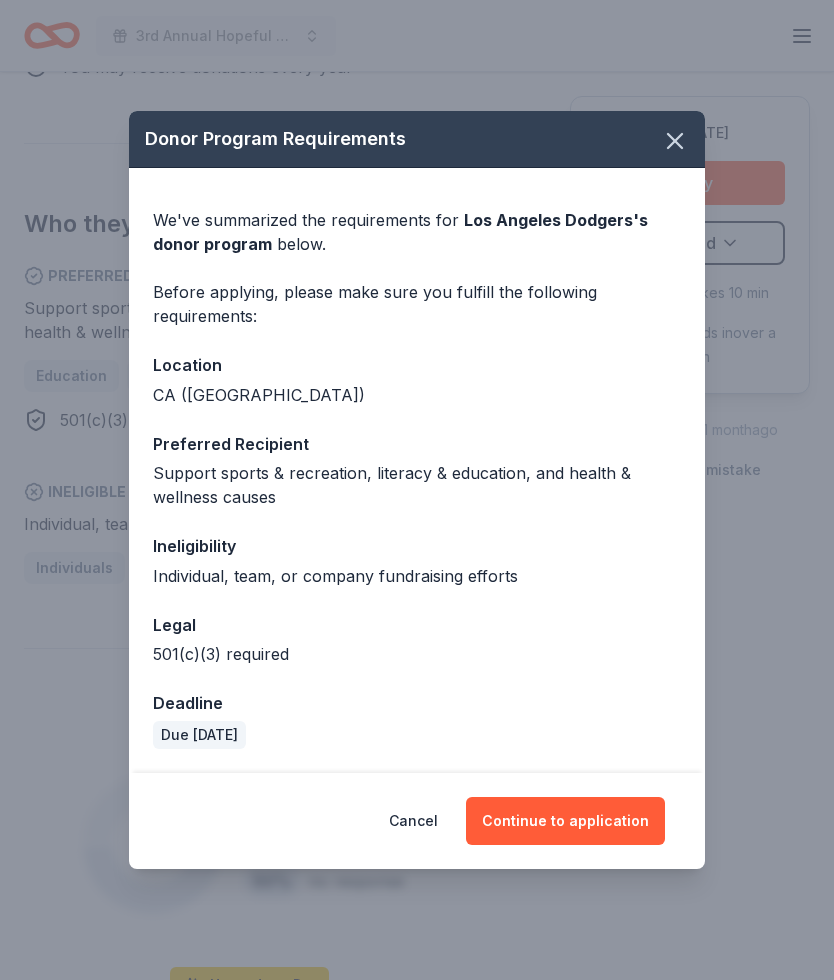 click on "Continue to application" at bounding box center (565, 821) 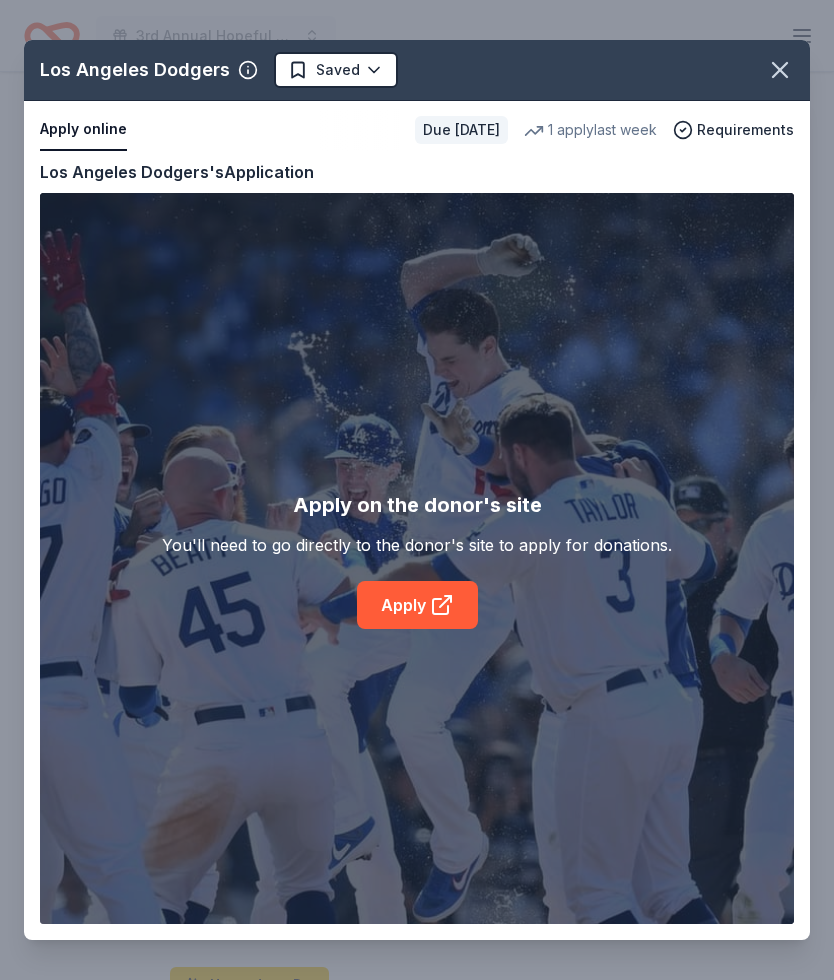 click on "Apply" at bounding box center [417, 605] 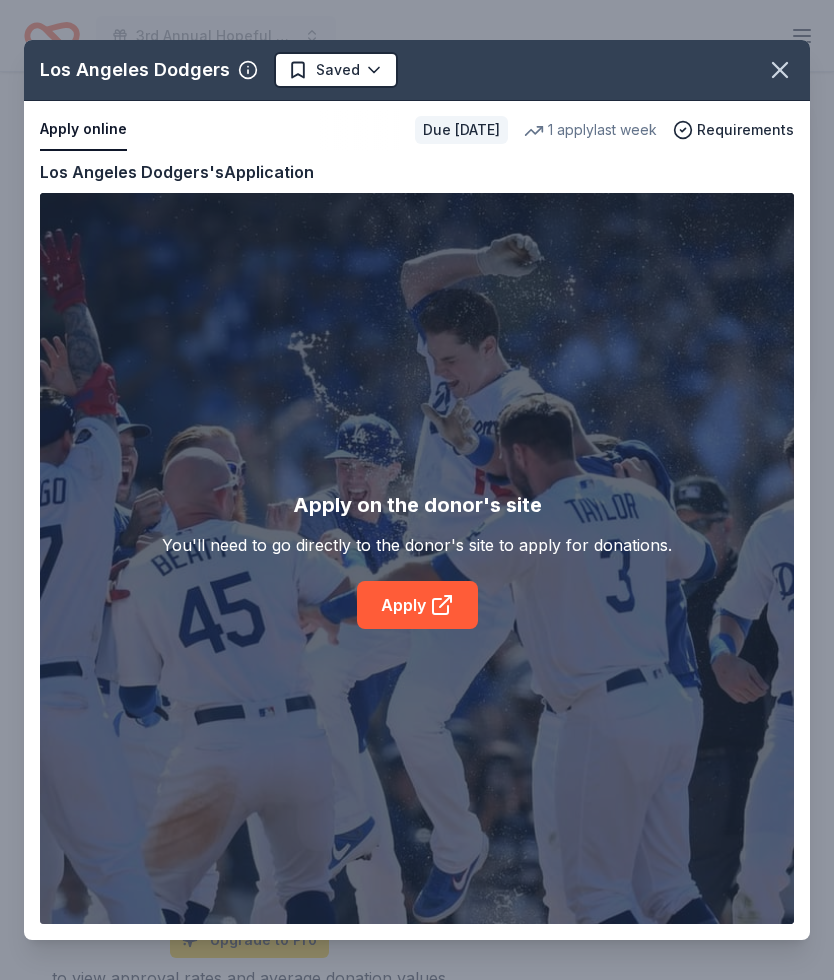 click 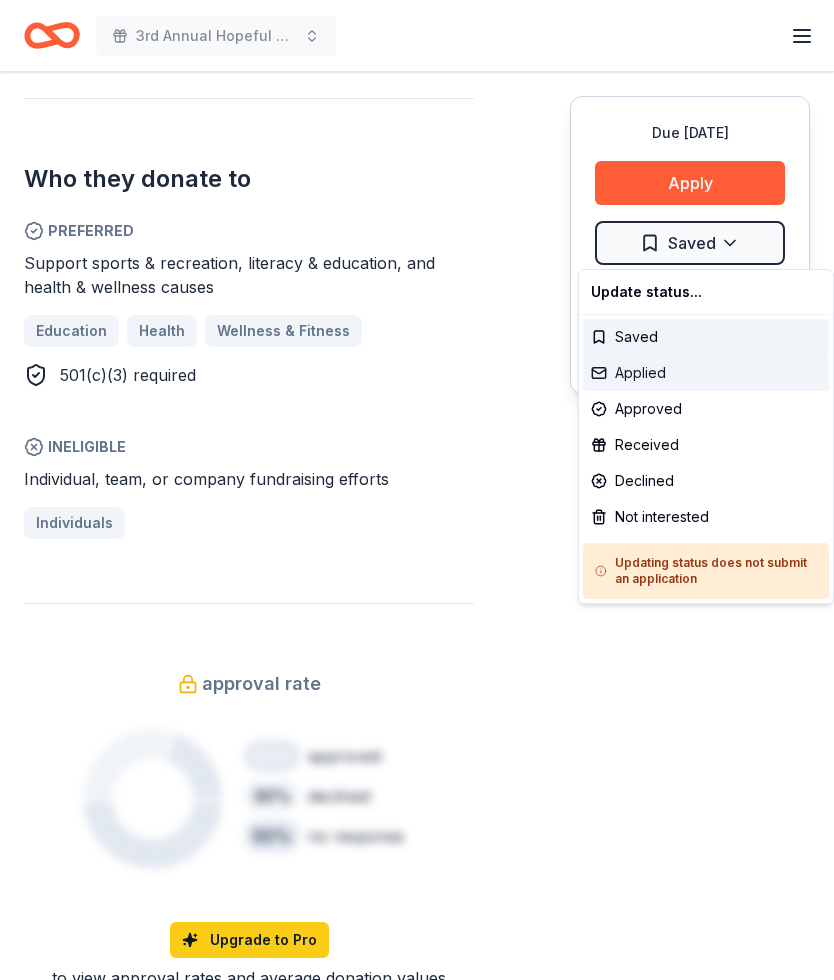 click on "Applied" at bounding box center (706, 373) 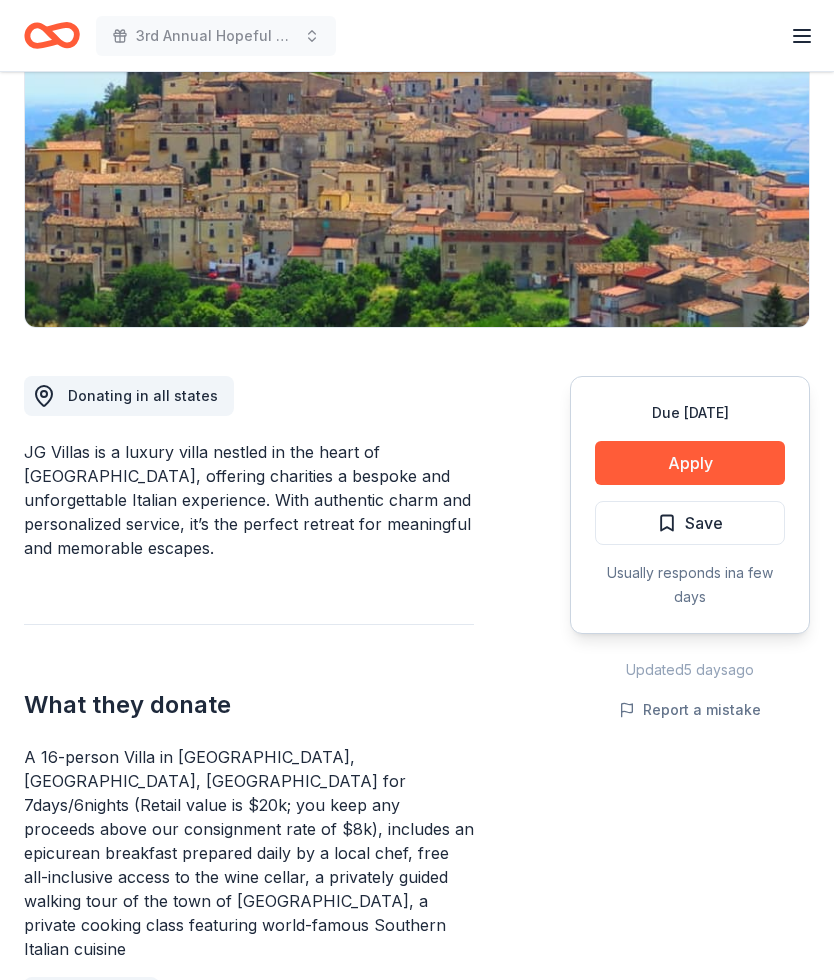 scroll, scrollTop: 281, scrollLeft: 0, axis: vertical 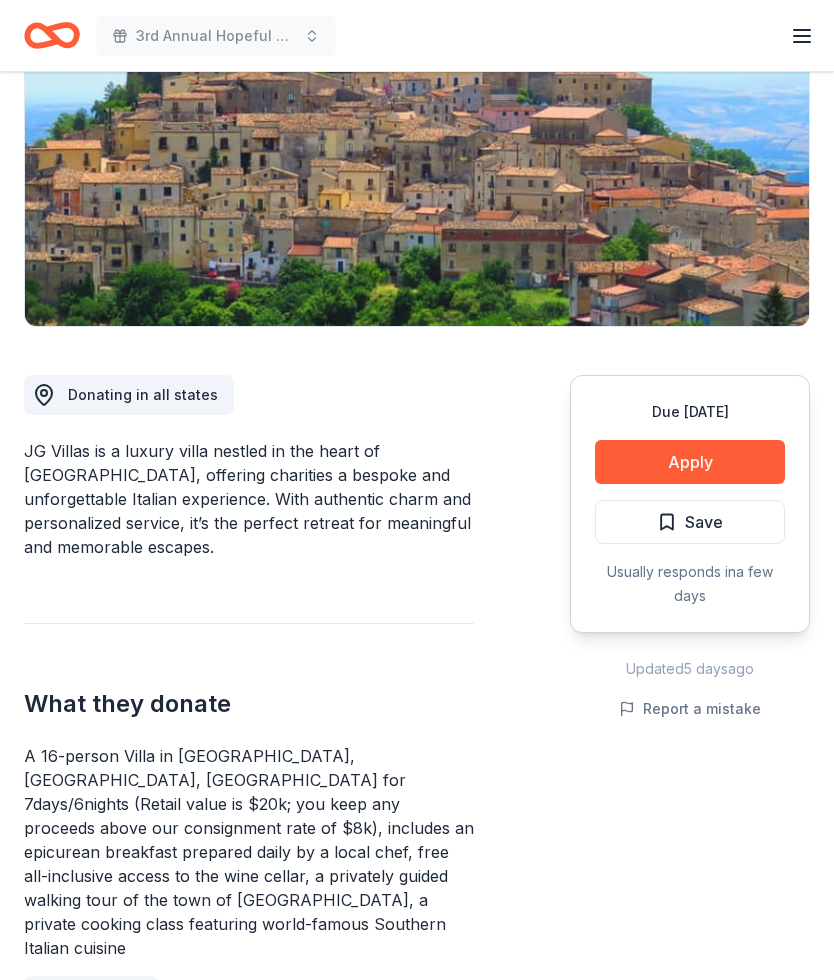 click on "Apply" at bounding box center [690, 462] 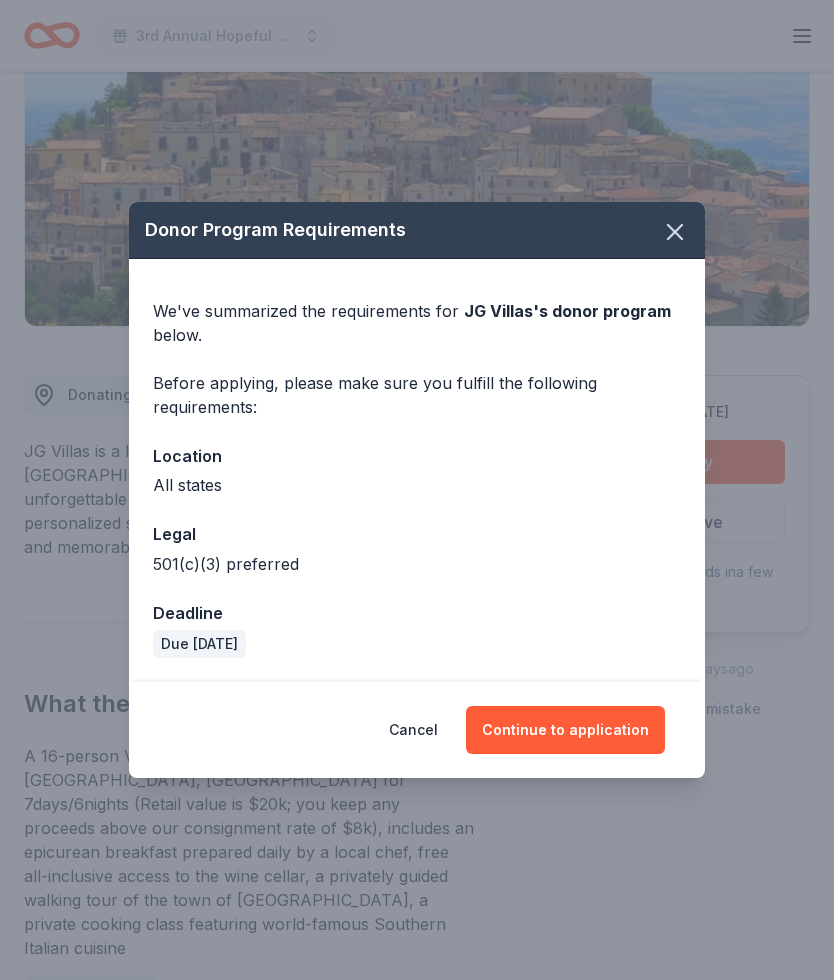 click on "We've summarized the requirements for   JG Villas 's donor program   below. Before applying, please make sure you fulfill the following requirements: Location All states Legal 501(c)(3) preferred Deadline Due in 84 days" at bounding box center (417, 470) 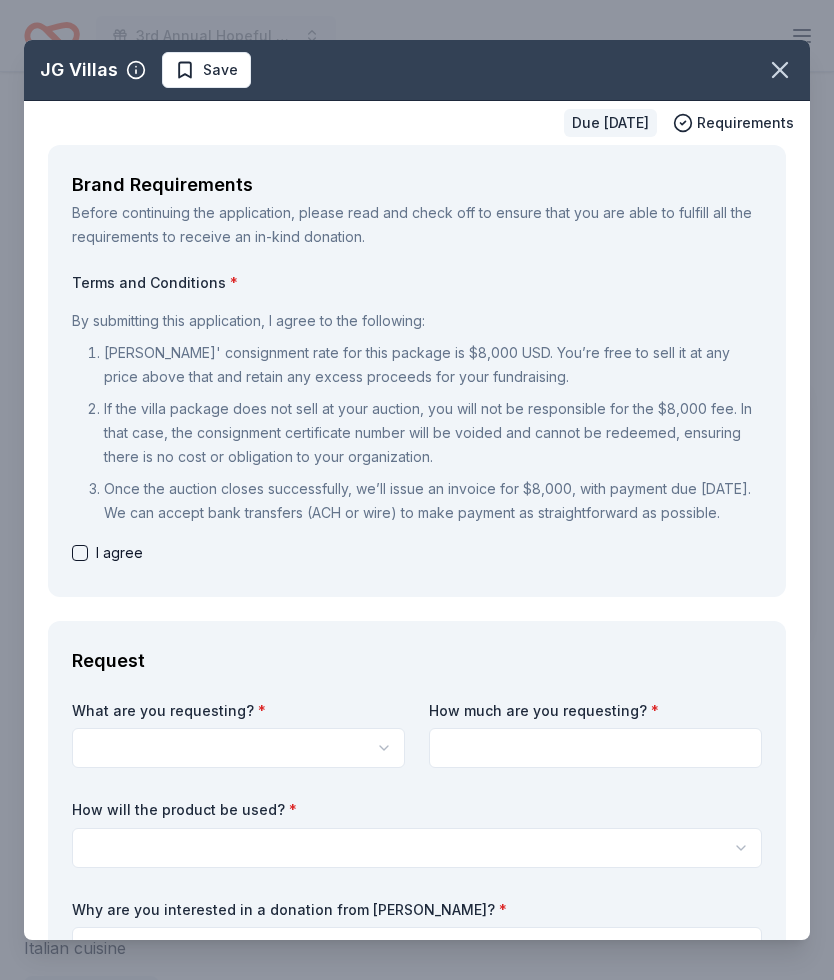 scroll, scrollTop: 0, scrollLeft: 0, axis: both 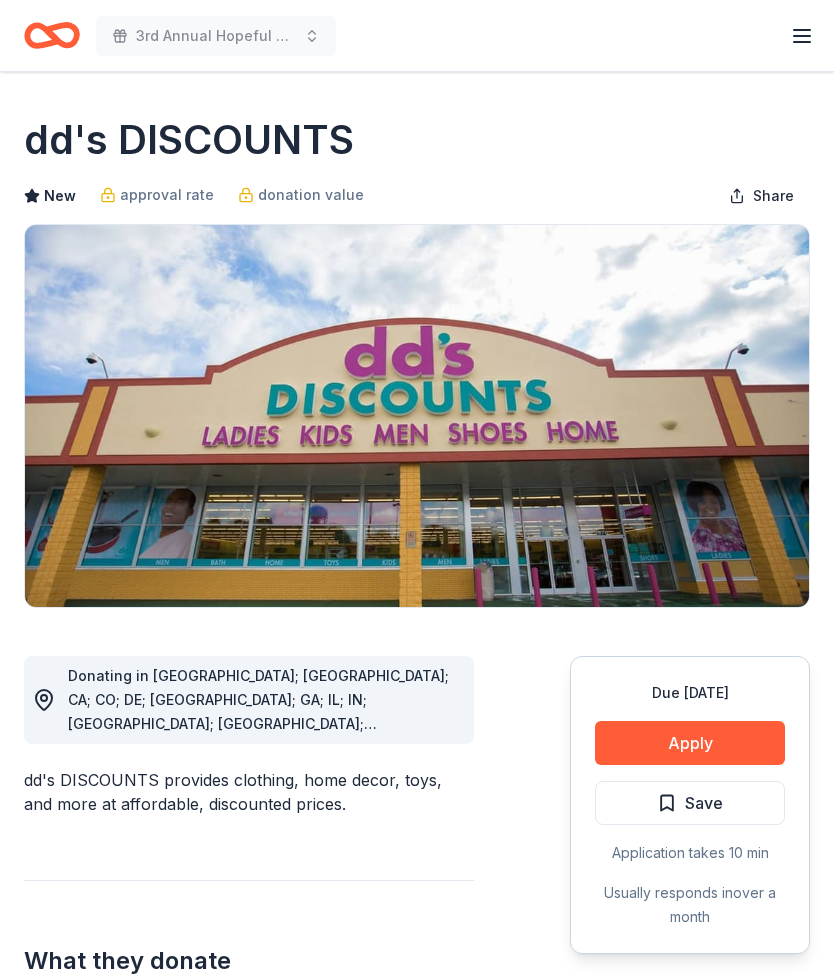 click on "3rd Annual Hopeful Family Futures  Earn Rewards" at bounding box center [417, 35] 